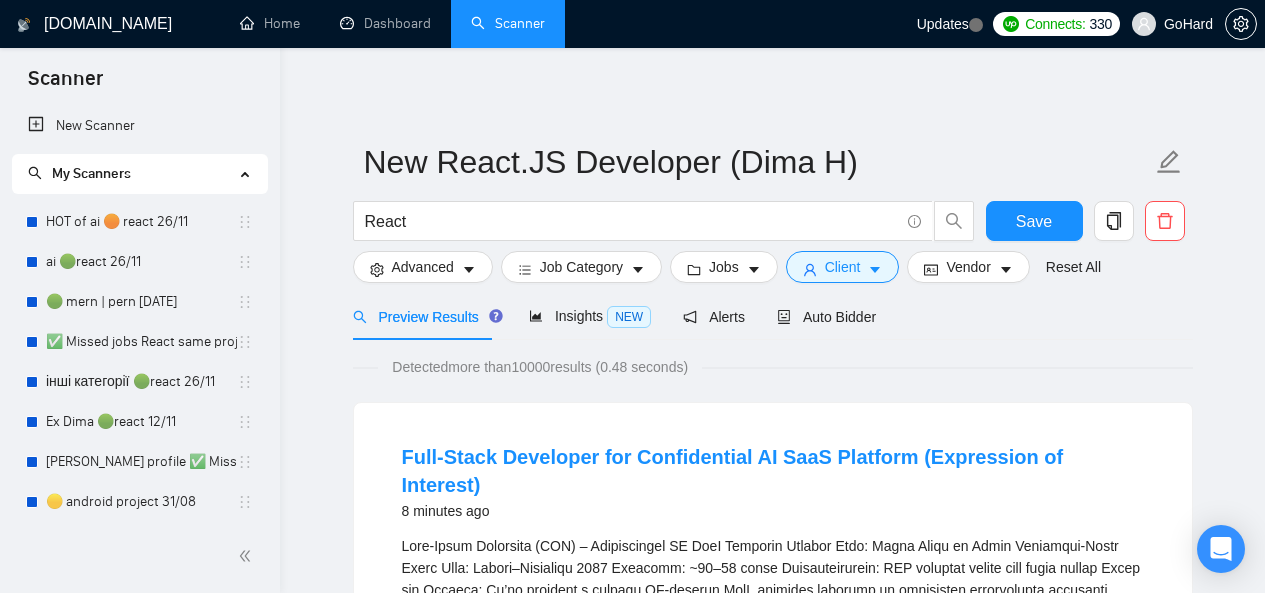 scroll, scrollTop: 0, scrollLeft: 0, axis: both 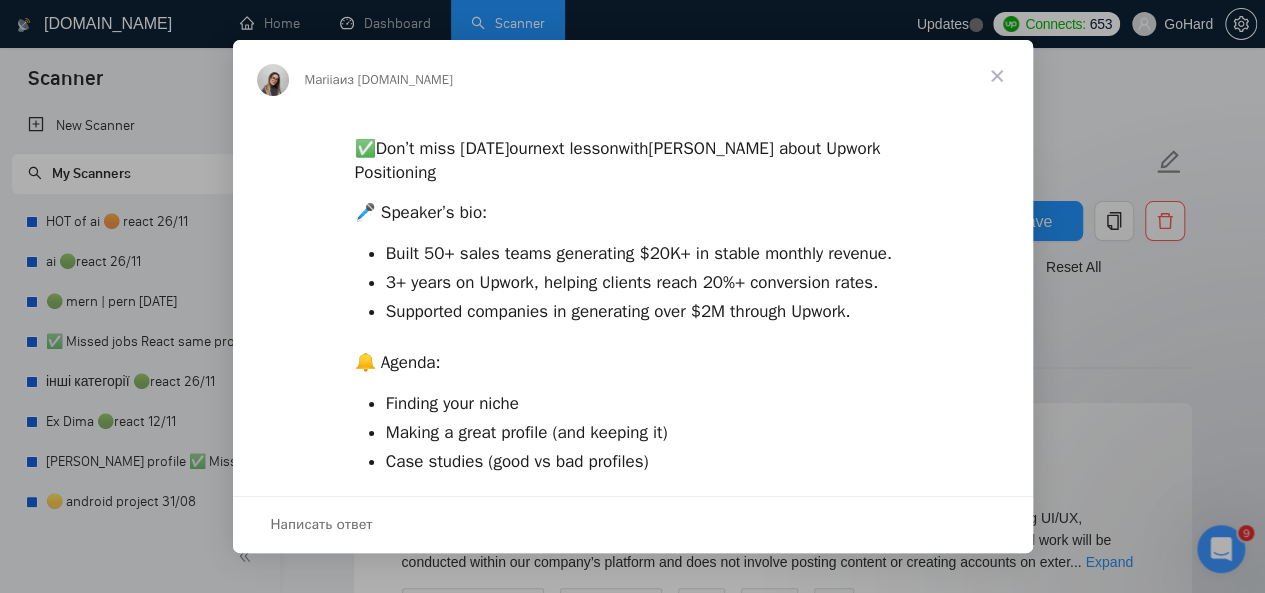 click at bounding box center [997, 76] 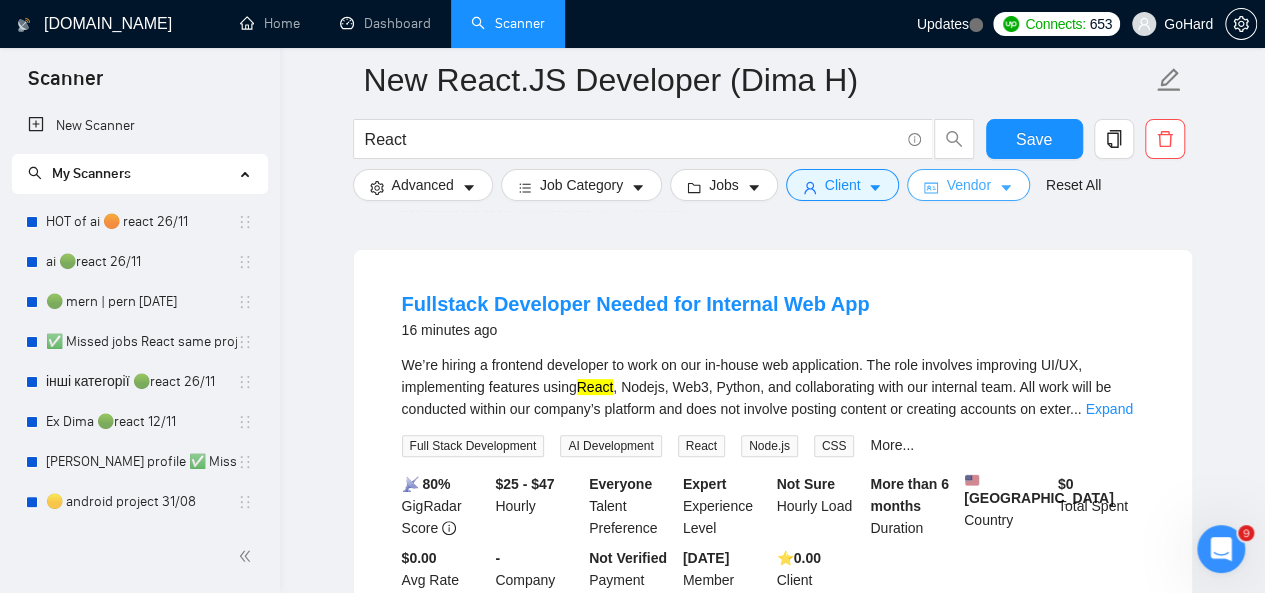 scroll, scrollTop: 200, scrollLeft: 0, axis: vertical 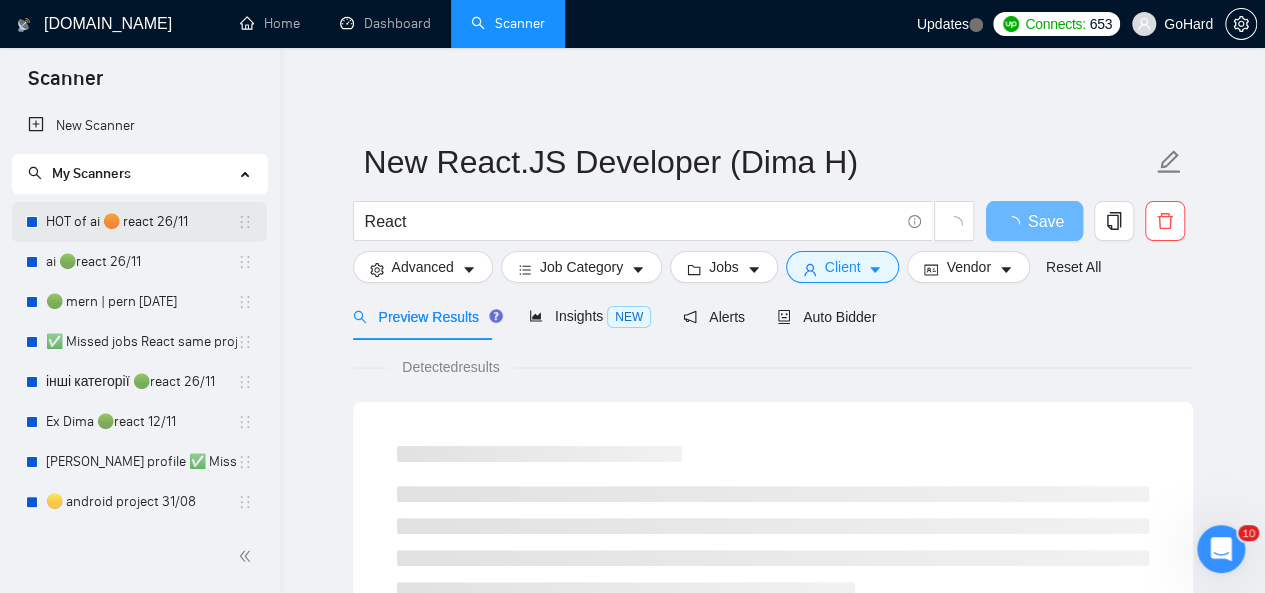 click on "HOT of ai 🟠 react  26/11" at bounding box center (141, 222) 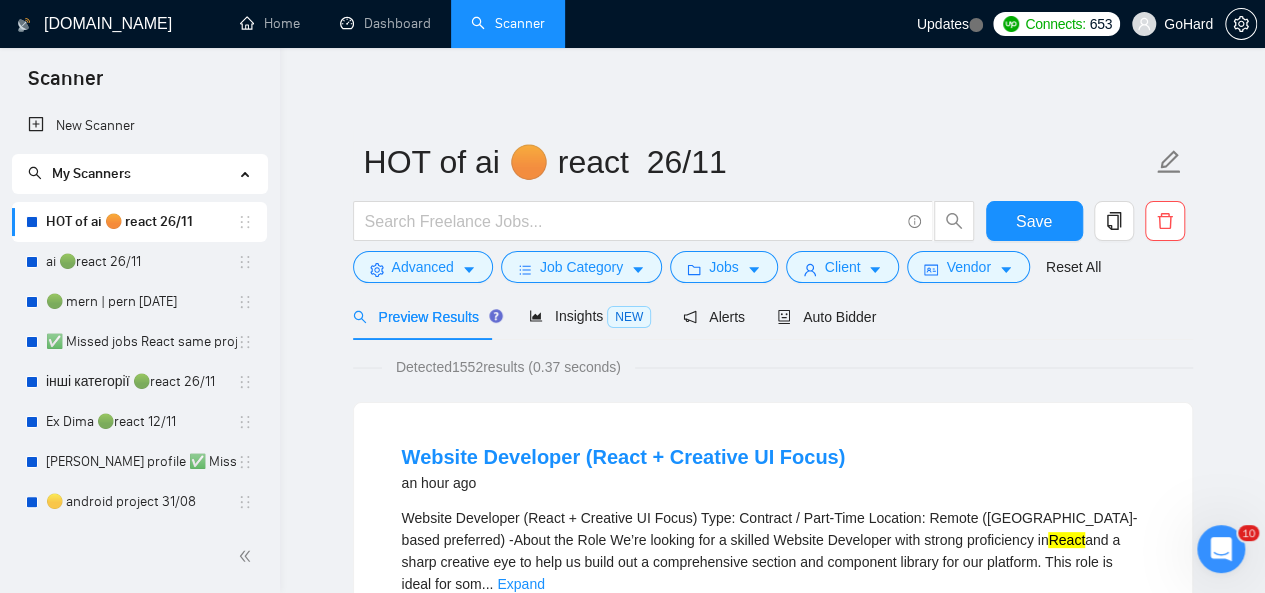 scroll, scrollTop: 100, scrollLeft: 0, axis: vertical 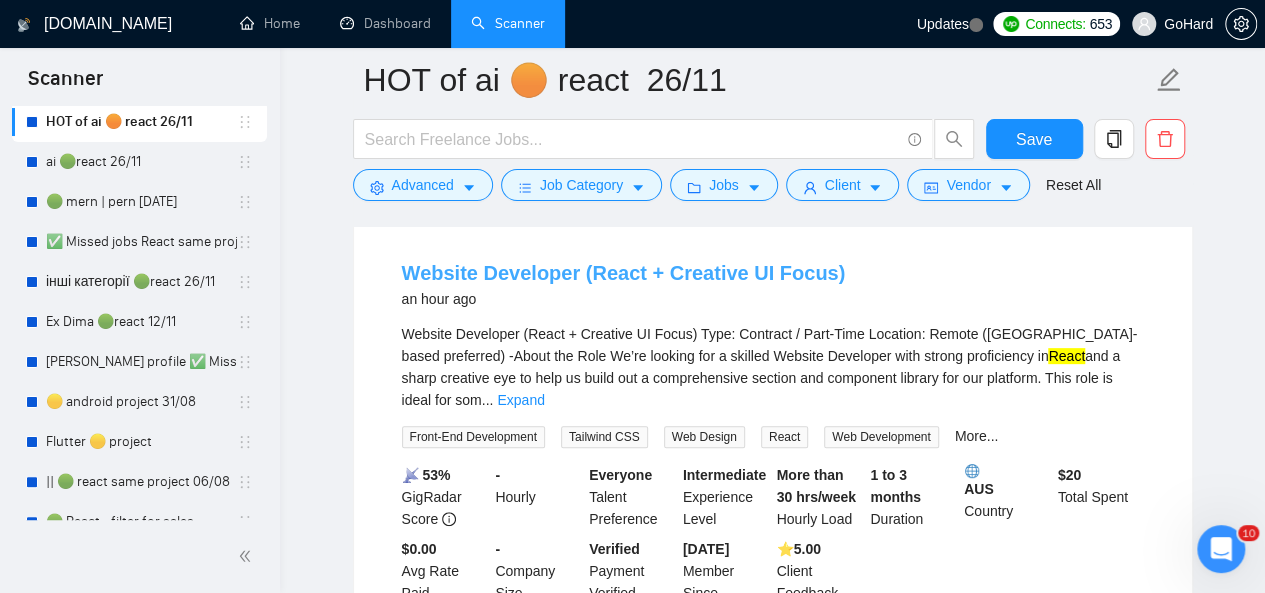 click on "Website Developer (React + Creative UI Focus)" at bounding box center [624, 273] 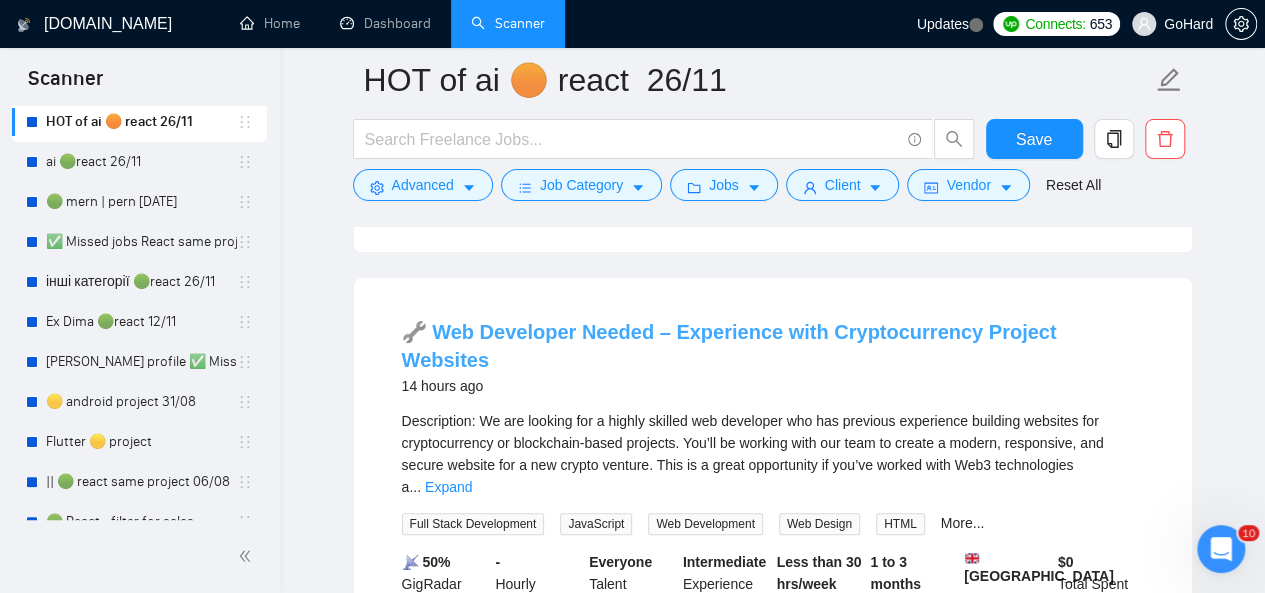 scroll, scrollTop: 600, scrollLeft: 0, axis: vertical 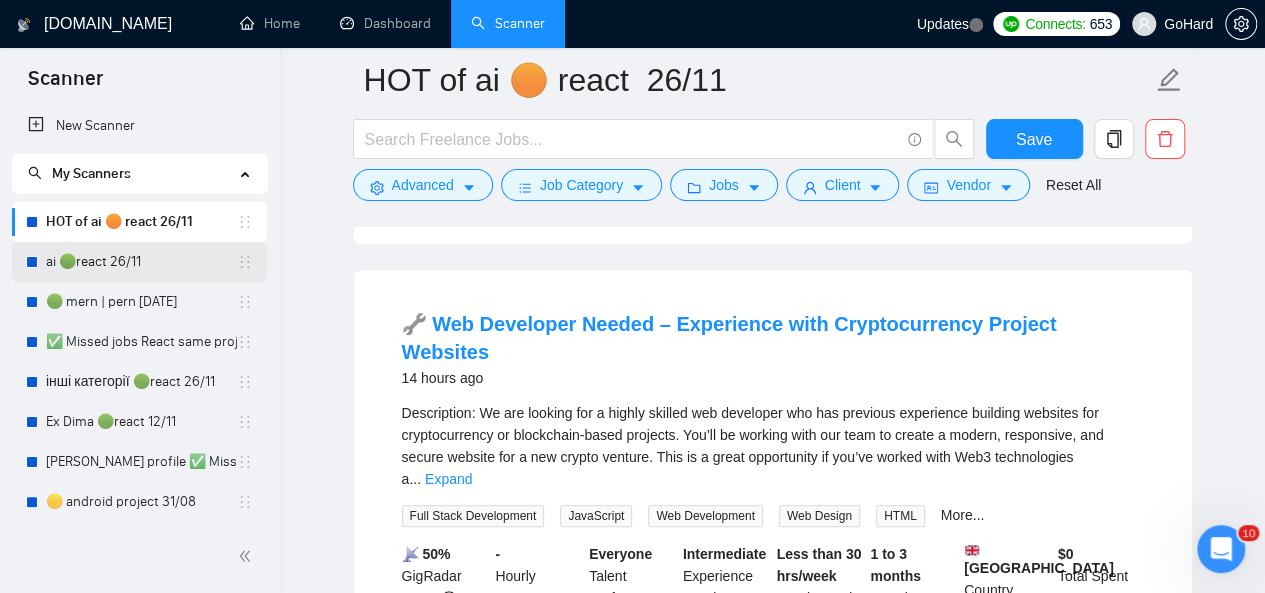 click on "ai 🟢react  26/11" at bounding box center (141, 262) 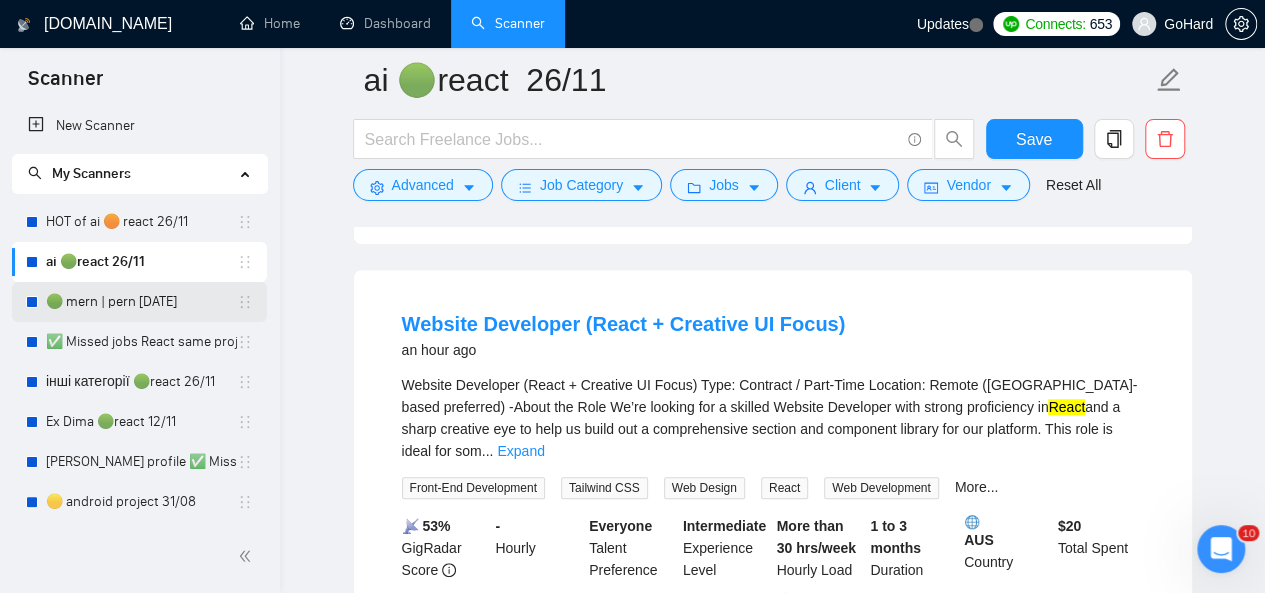 click on "🟢 mern | pern [DATE]" at bounding box center [141, 302] 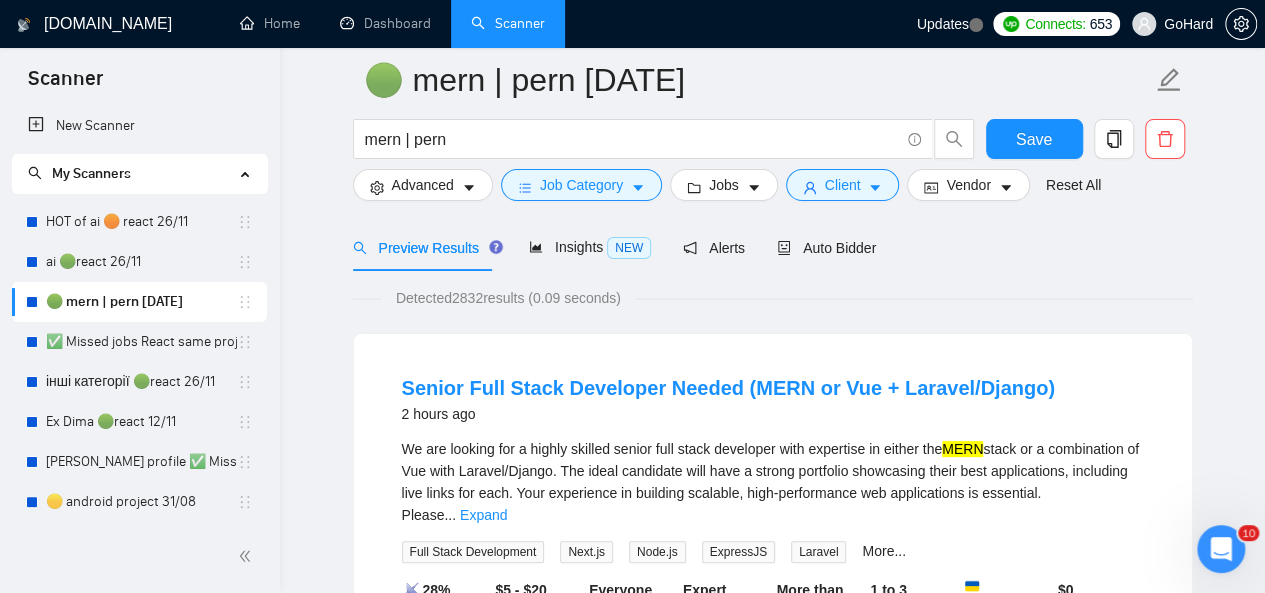 scroll, scrollTop: 100, scrollLeft: 0, axis: vertical 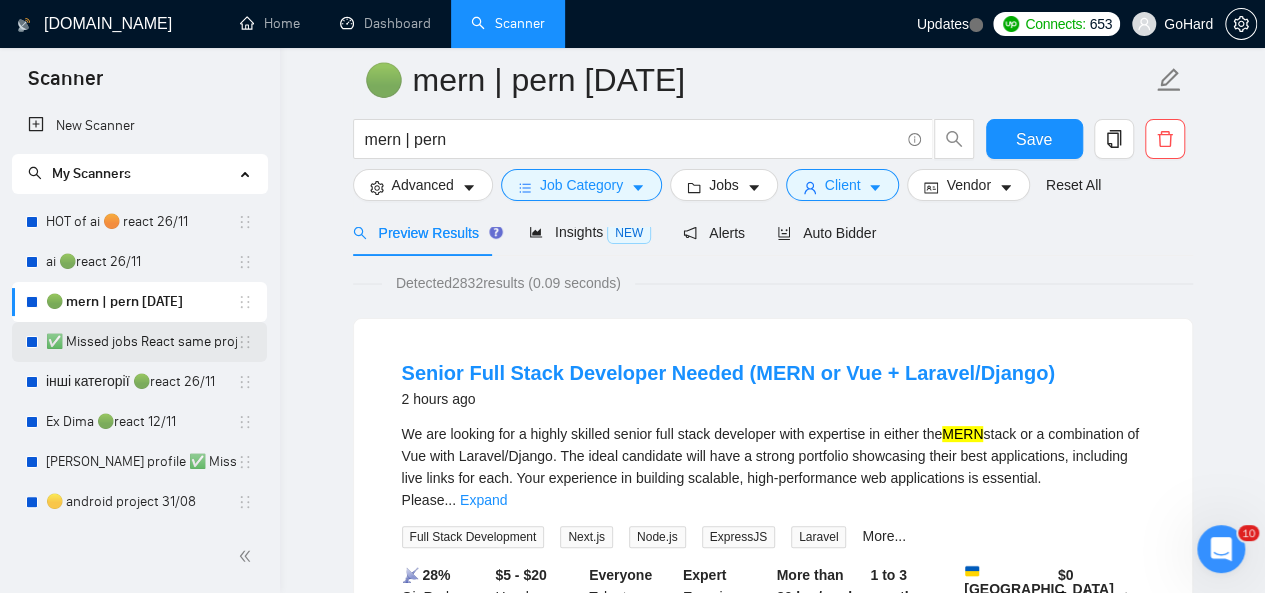 click on "✅ Missed jobs React same project 23/08" at bounding box center (141, 342) 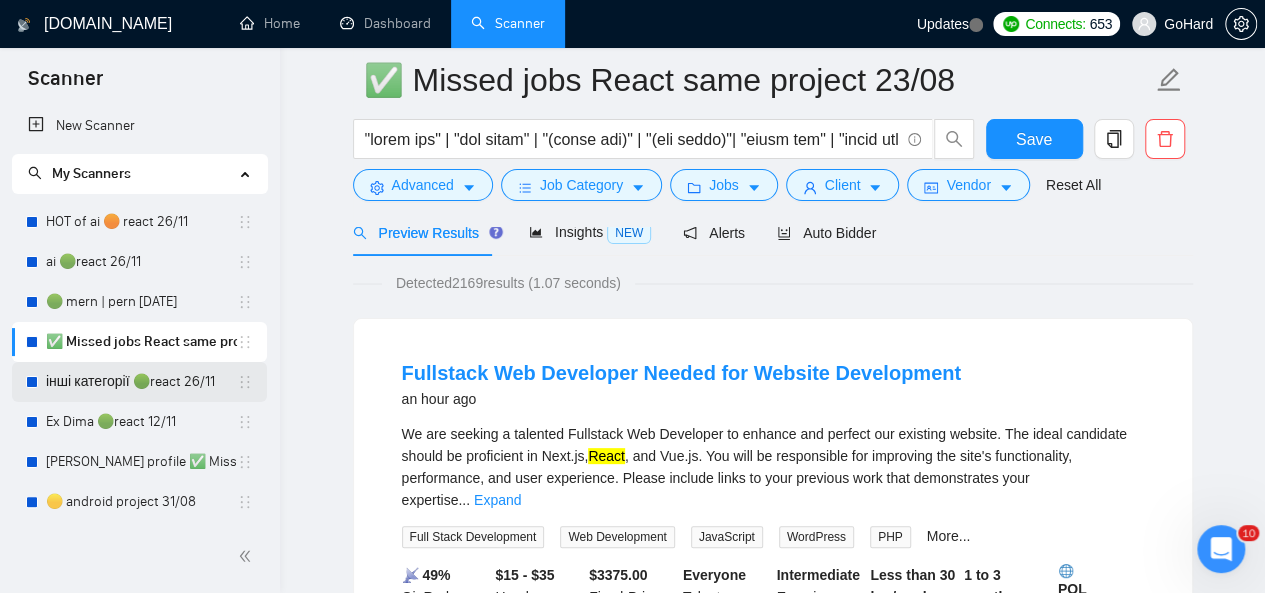 click on "інші категорії 🟢react  26/11" at bounding box center (141, 382) 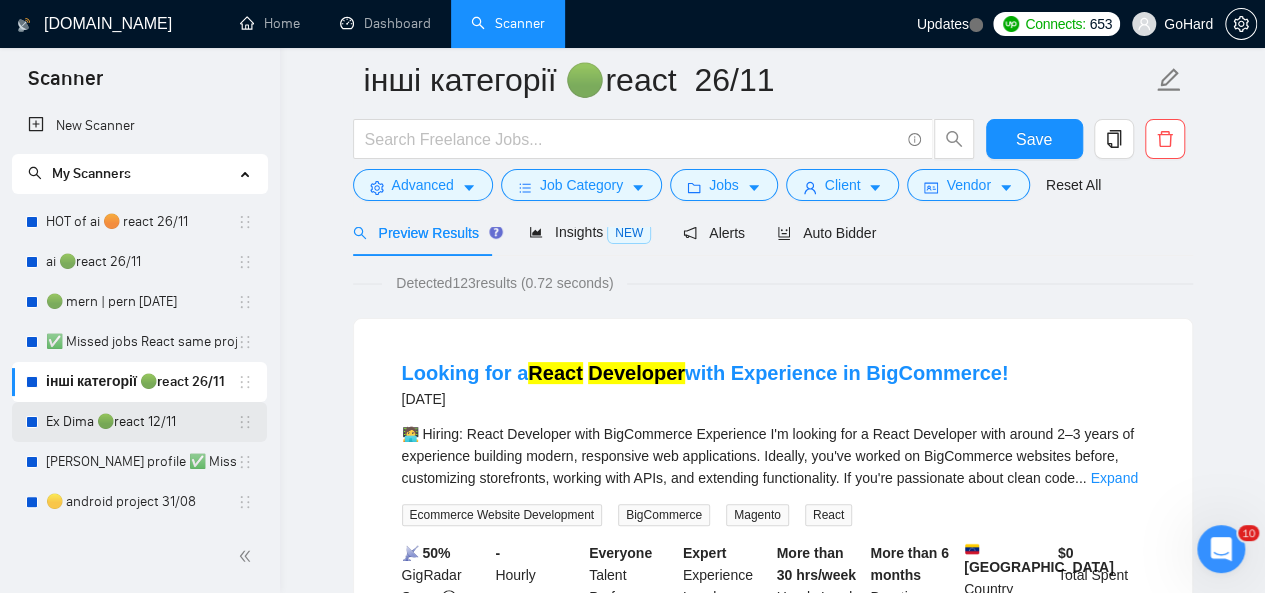 click on "Ex Dima 🟢react 12/11" at bounding box center [141, 422] 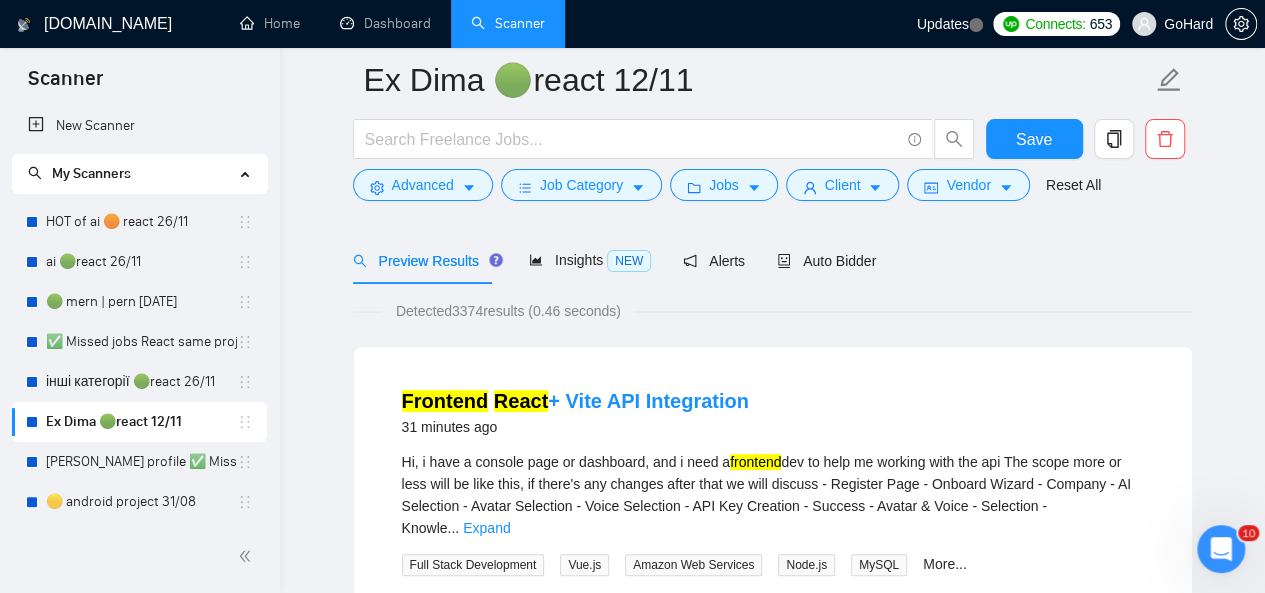scroll, scrollTop: 0, scrollLeft: 0, axis: both 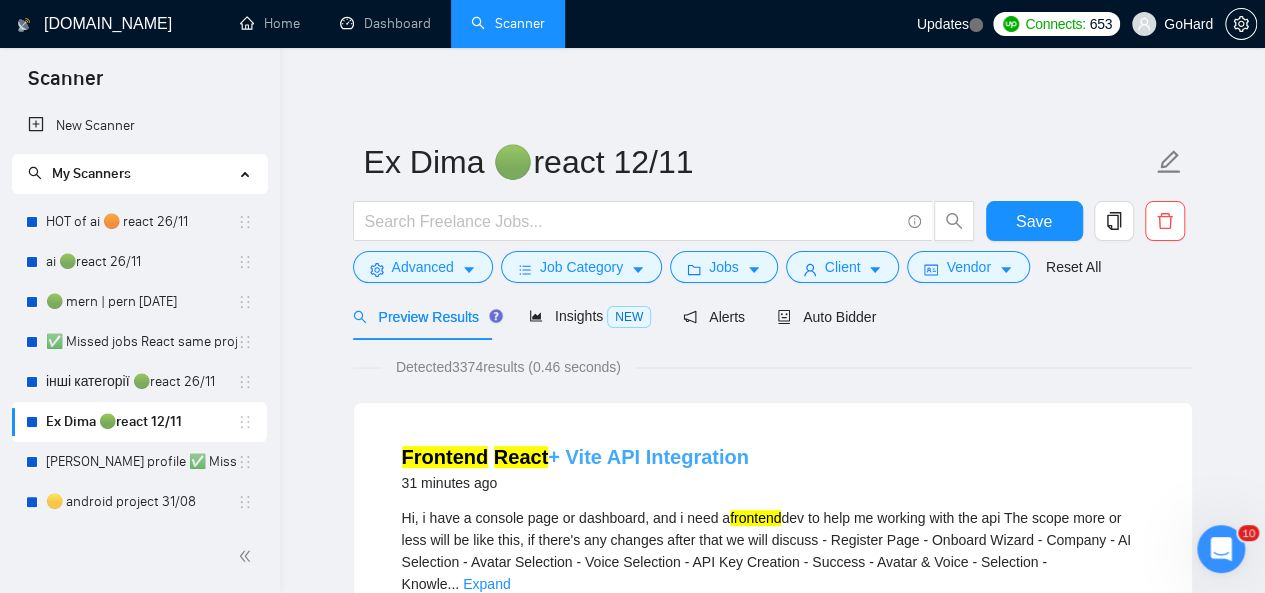 click on "Frontend   React  + Vite API Integration" at bounding box center (575, 457) 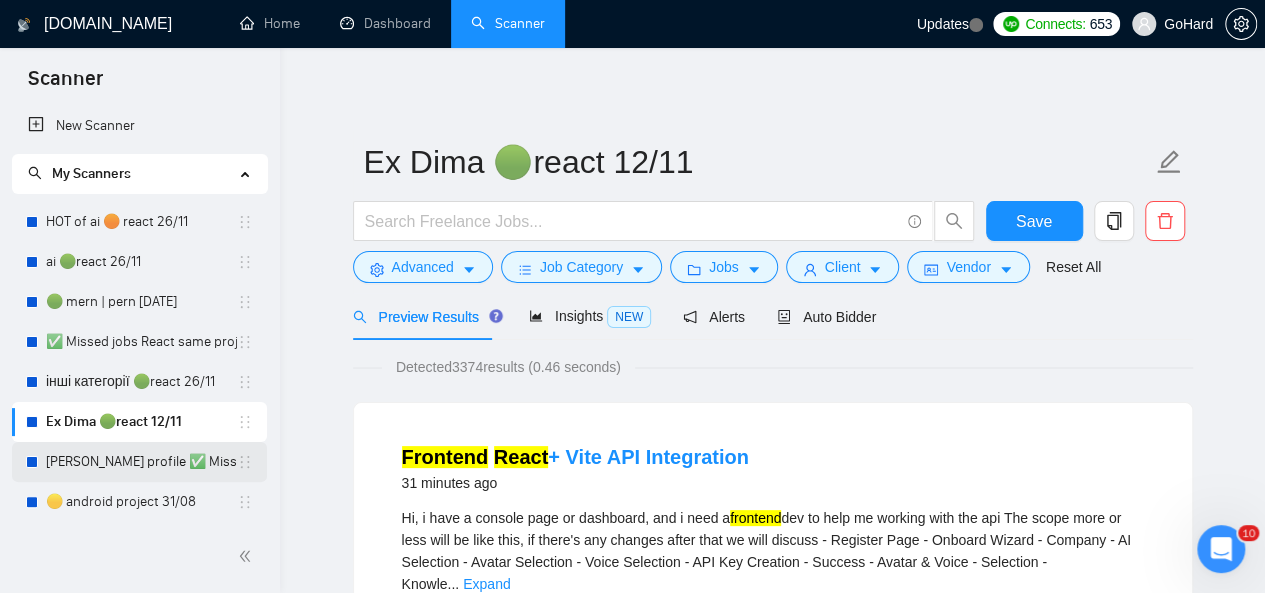 click on "[PERSON_NAME] profile ✅ Missed jobs React not take to 2025 26/11" at bounding box center (141, 462) 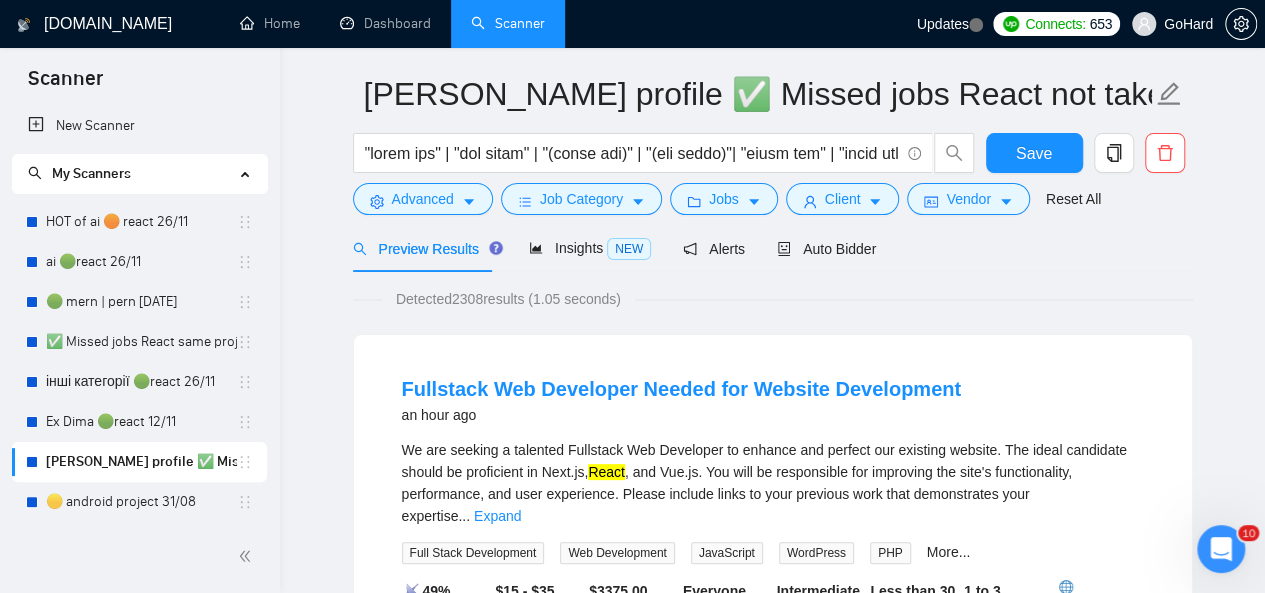 scroll, scrollTop: 100, scrollLeft: 0, axis: vertical 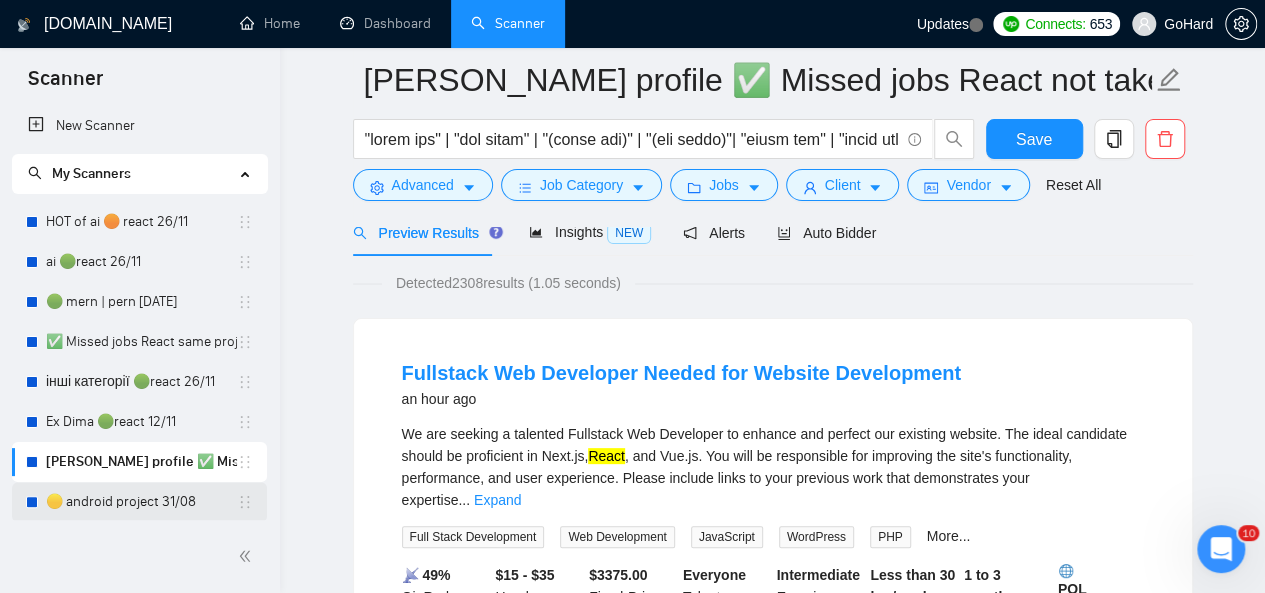 click on "🟡 android project 31/08" at bounding box center [141, 502] 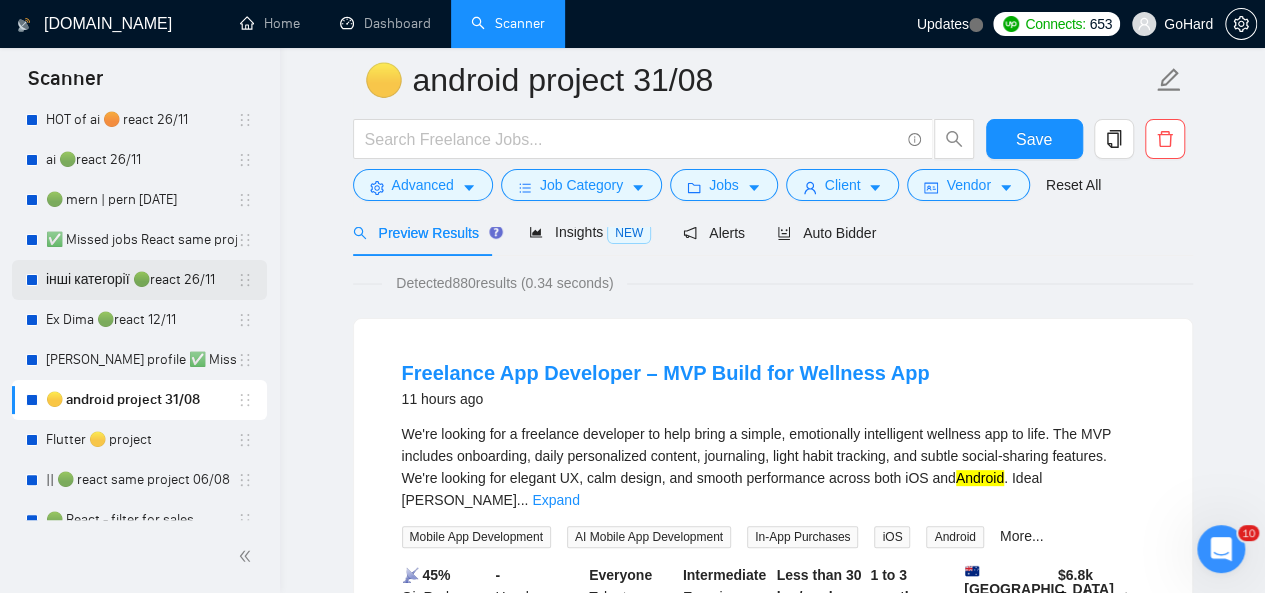 scroll, scrollTop: 200, scrollLeft: 0, axis: vertical 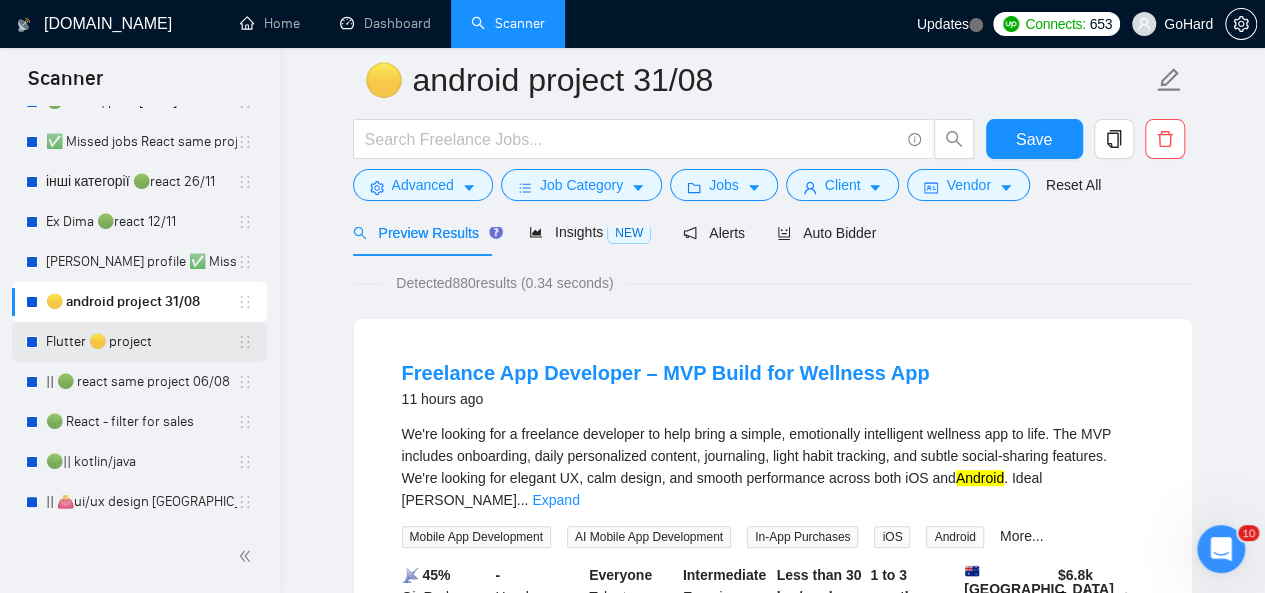 click on "Flutter 🟡 project" at bounding box center (141, 342) 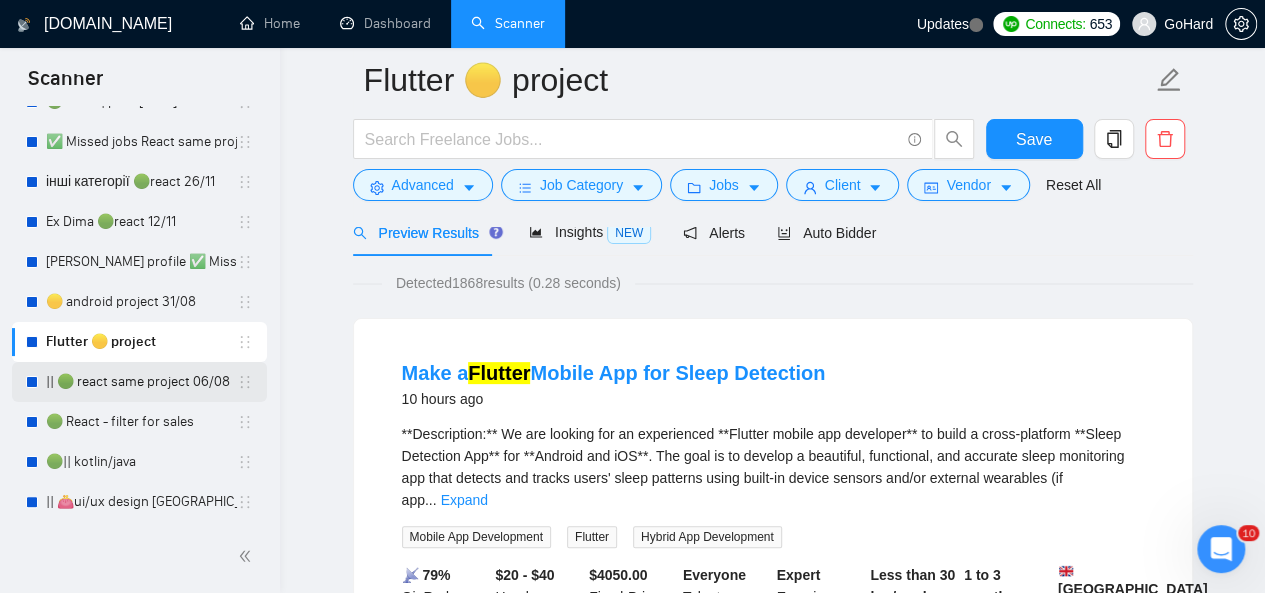 click on "|| 🟢  react same project 06/08" at bounding box center (141, 382) 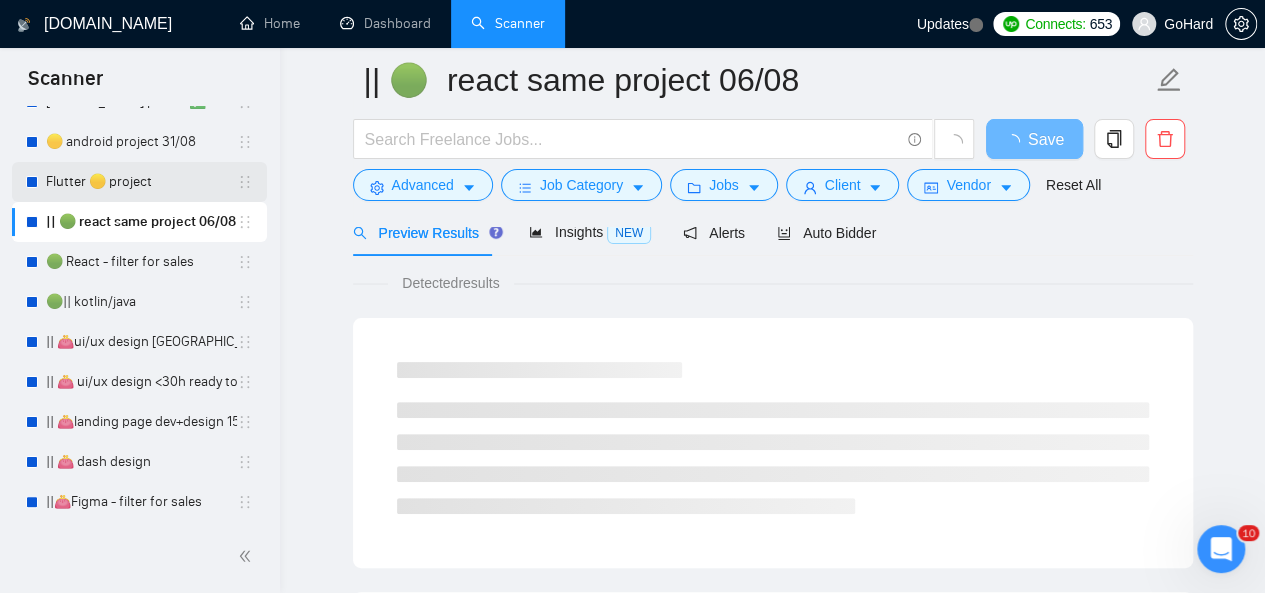 scroll, scrollTop: 400, scrollLeft: 0, axis: vertical 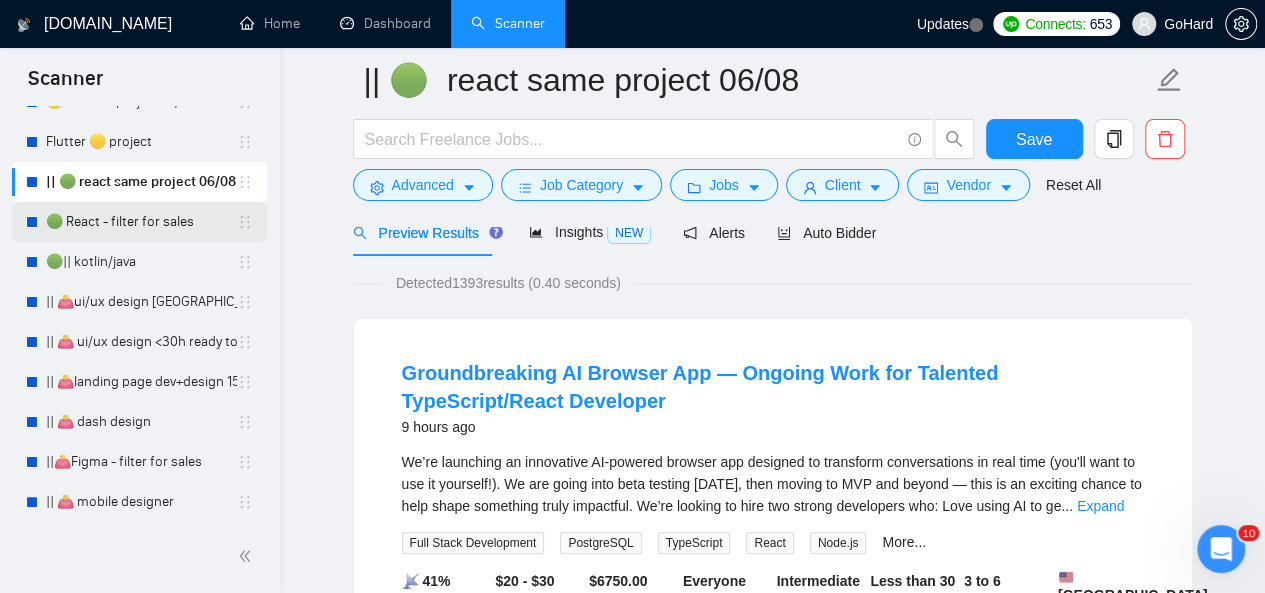 click on "🟢 React - filter for sales" at bounding box center [141, 222] 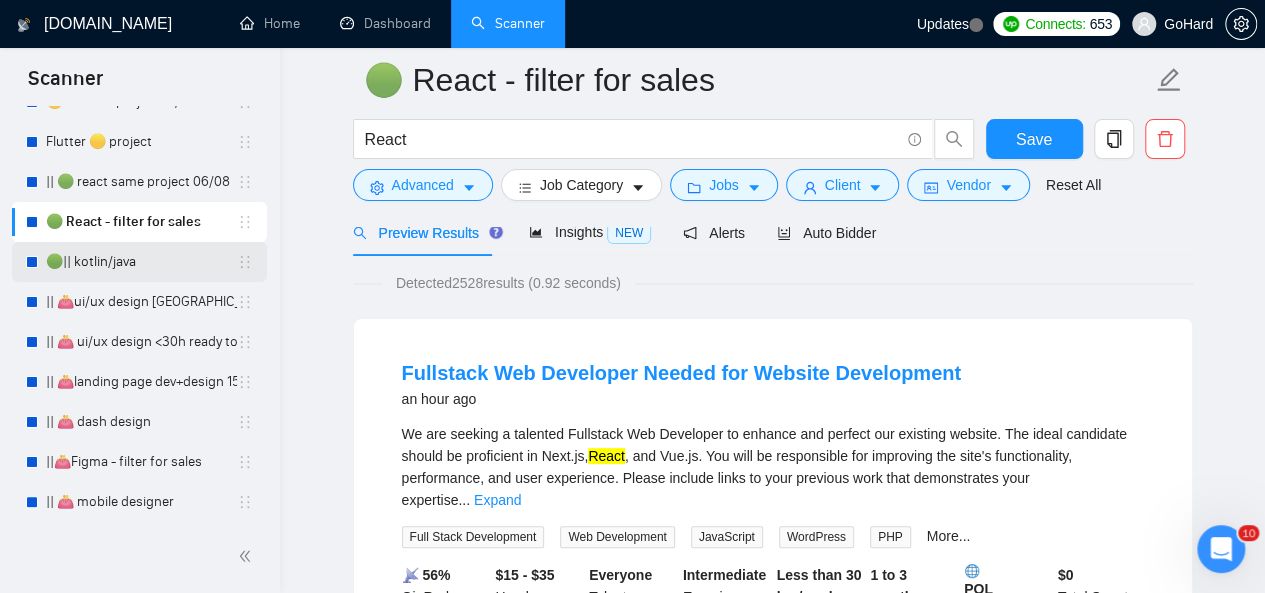 click on "🟢|| kotlin/java" at bounding box center (141, 262) 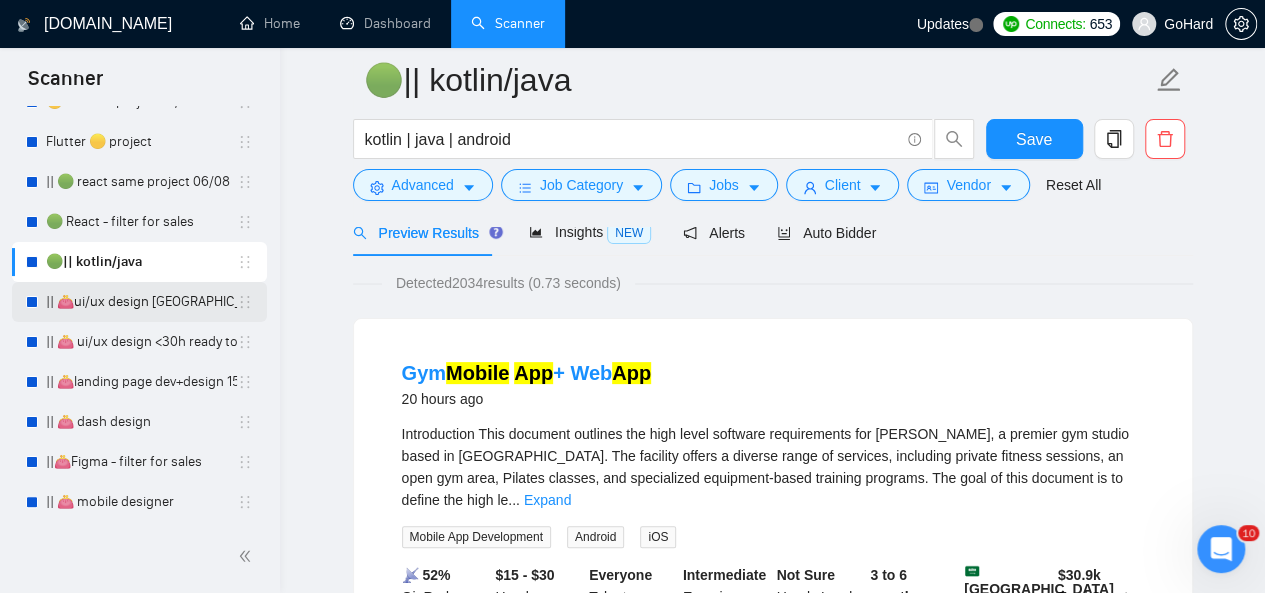 click on "|| 👛ui/ux design [GEOGRAPHIC_DATA] 08/02" at bounding box center [141, 302] 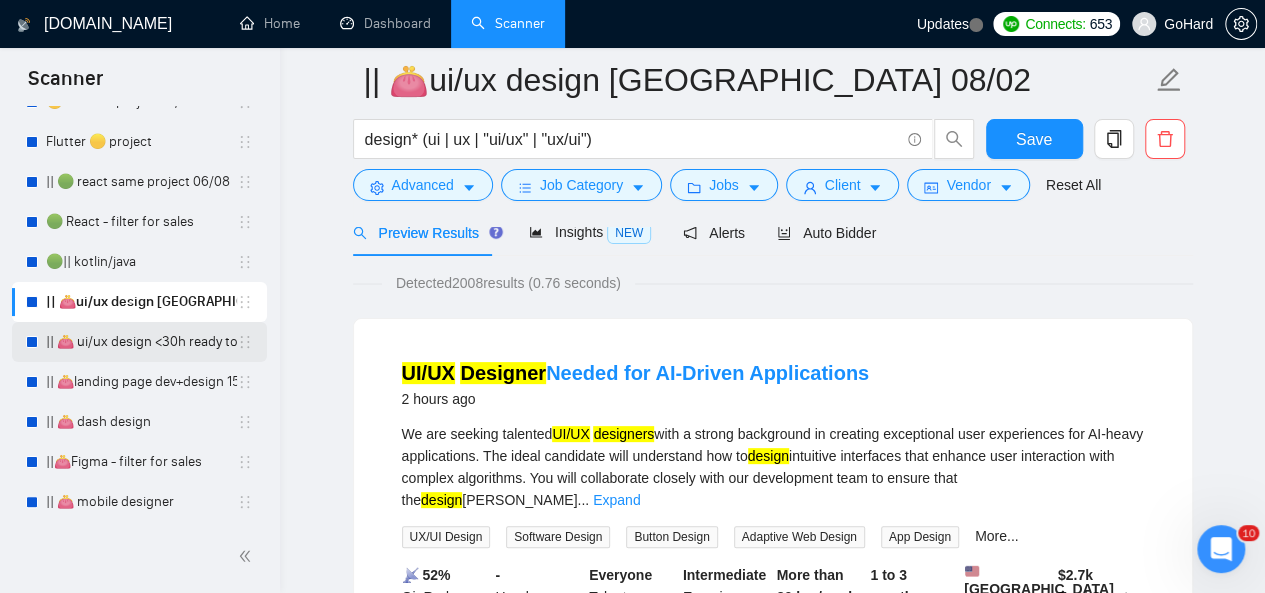 click on "|| 👛 ui/ux design <30h ready to start 23/07" at bounding box center (141, 342) 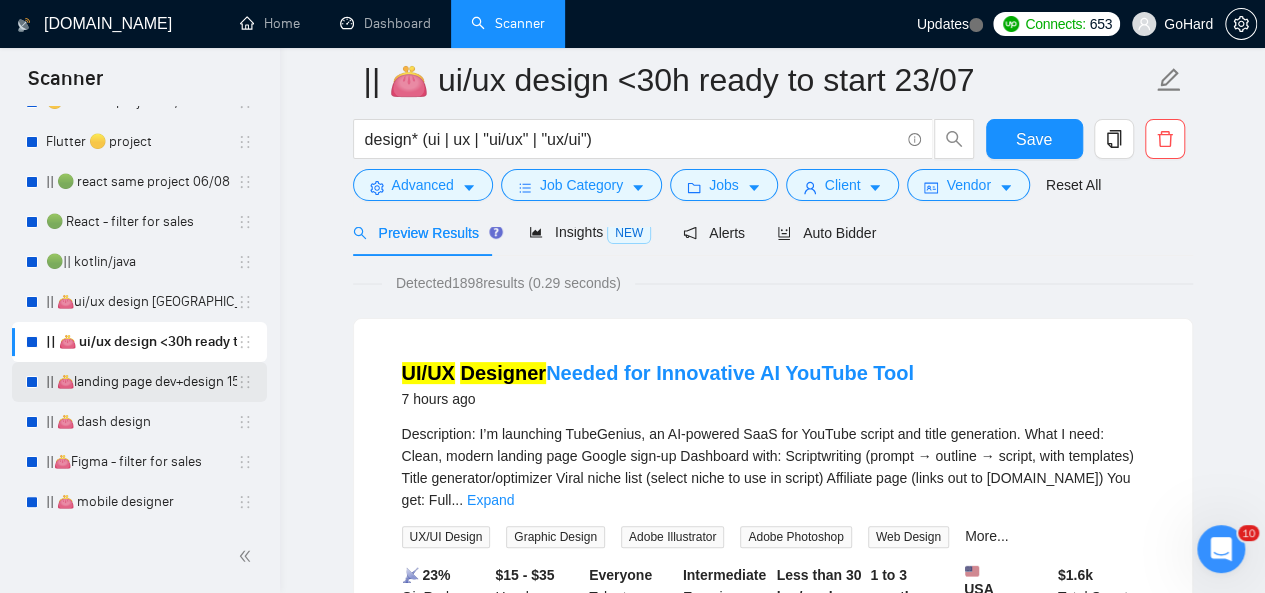 click on "|| 👛landing page dev+design 15/10 example added" at bounding box center [141, 382] 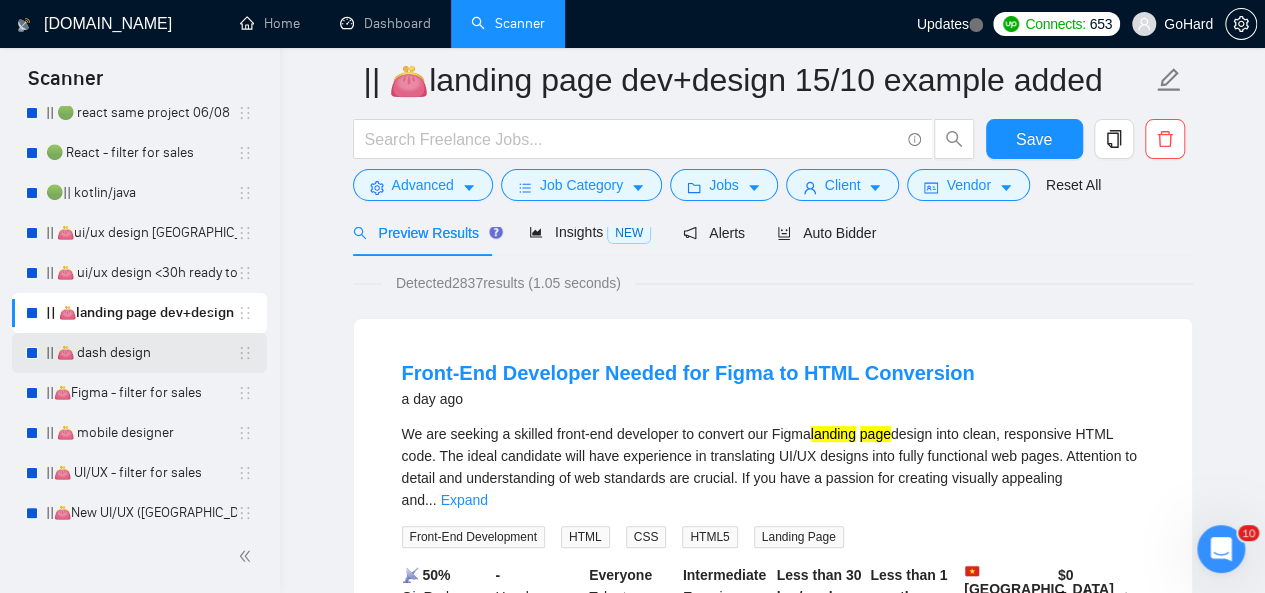 scroll, scrollTop: 500, scrollLeft: 0, axis: vertical 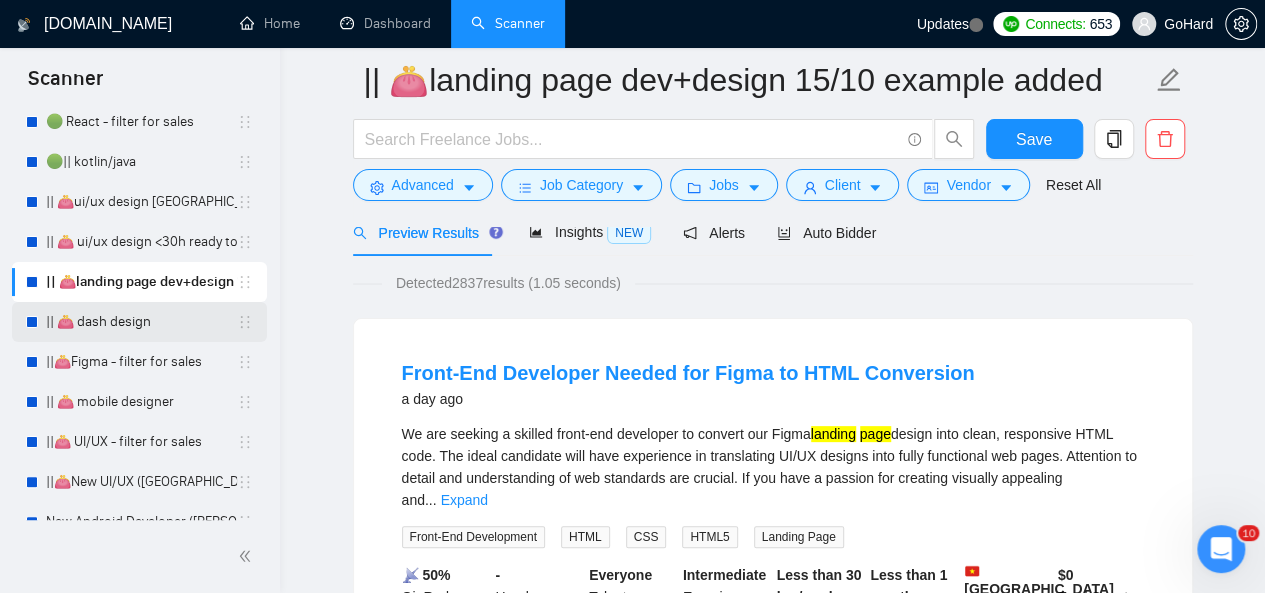 click on "|| 👛 dash design" at bounding box center [141, 322] 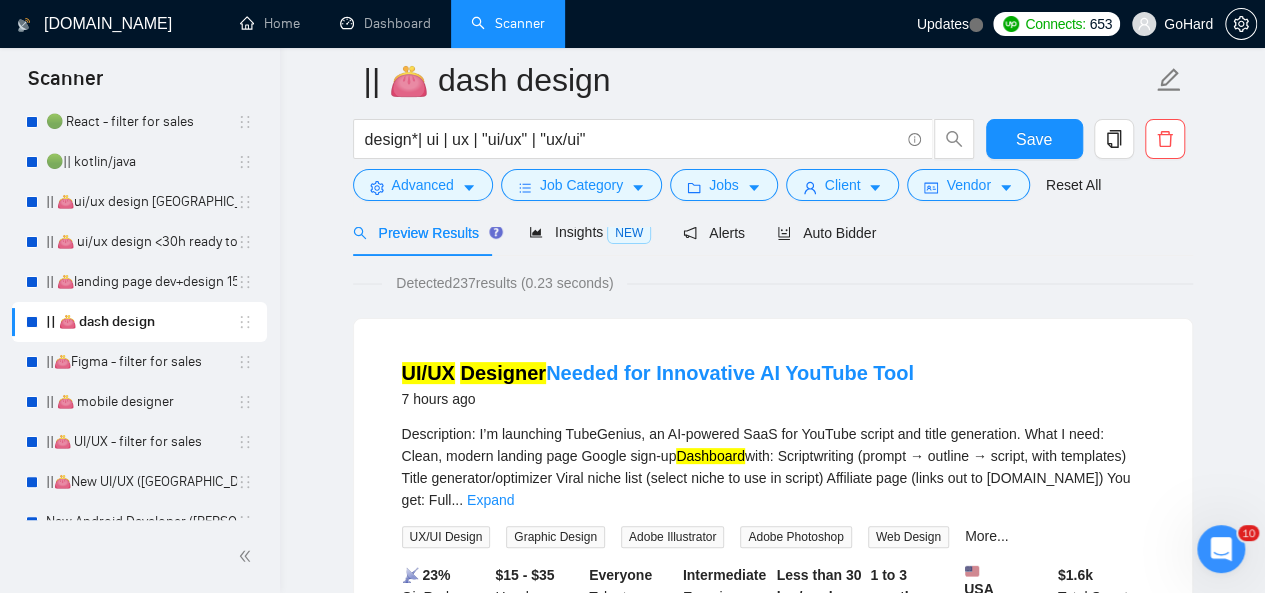 scroll, scrollTop: 600, scrollLeft: 0, axis: vertical 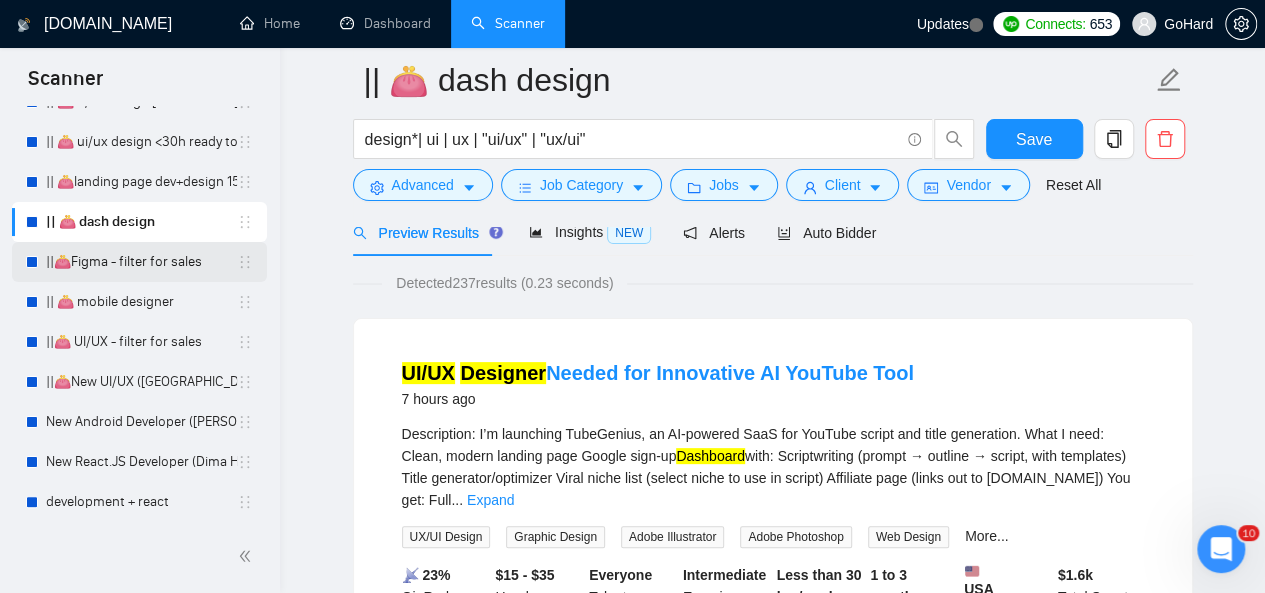 click on "||👛Figma - filter for sales" at bounding box center [141, 262] 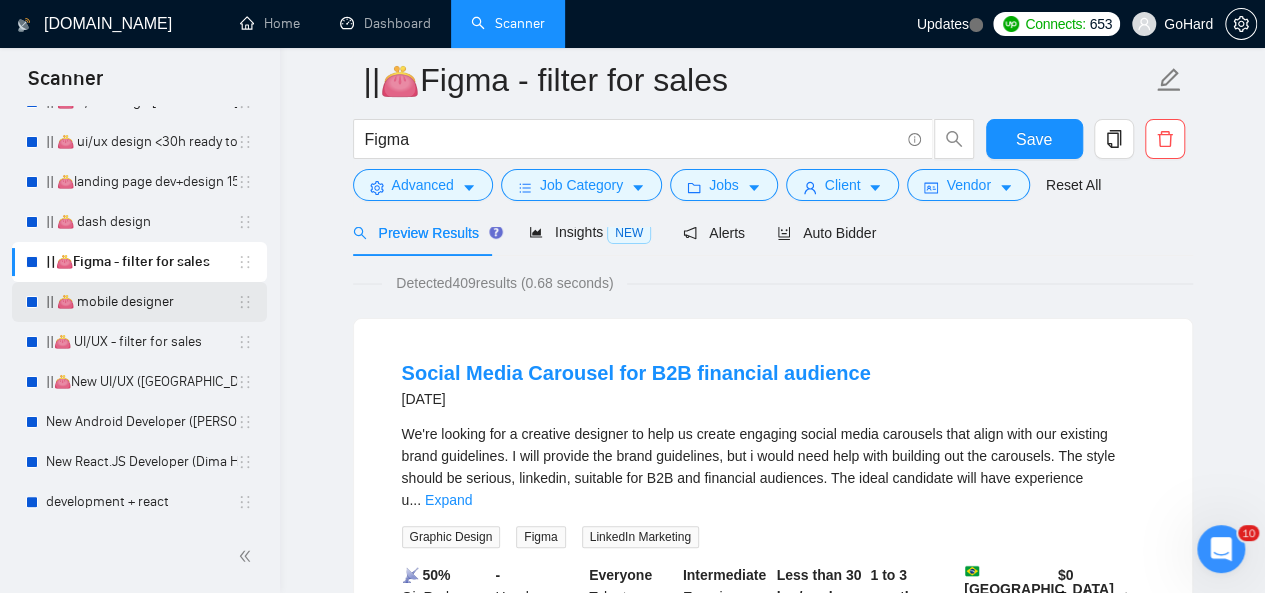 click on "|| 👛 mobile designer" at bounding box center [141, 302] 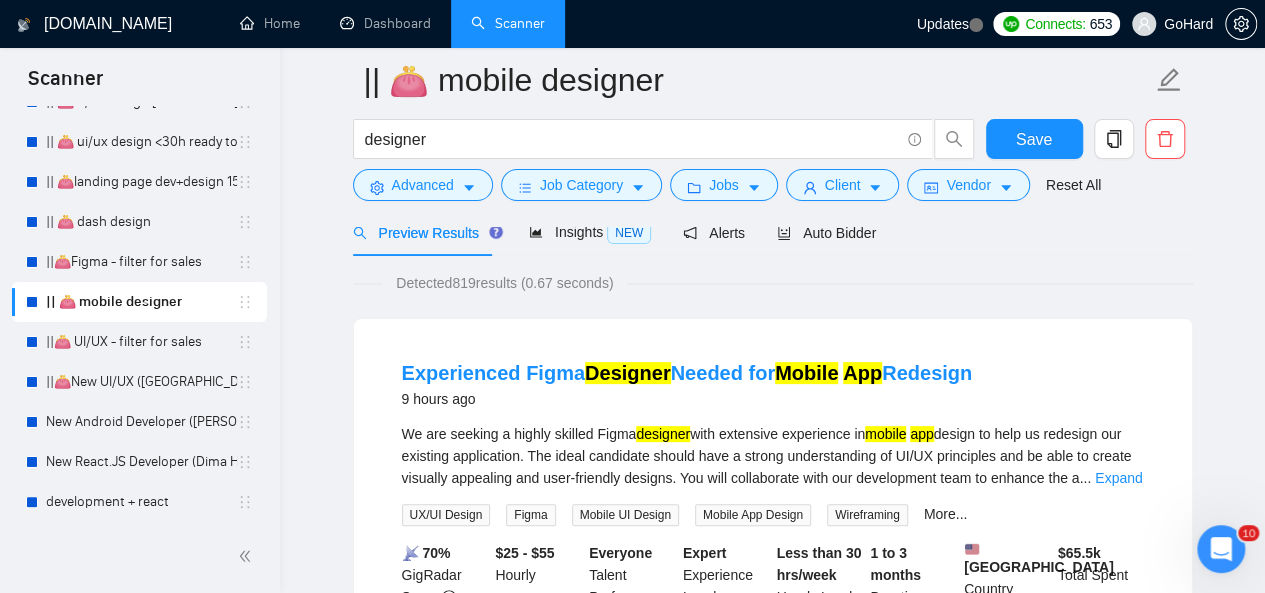 scroll, scrollTop: 700, scrollLeft: 0, axis: vertical 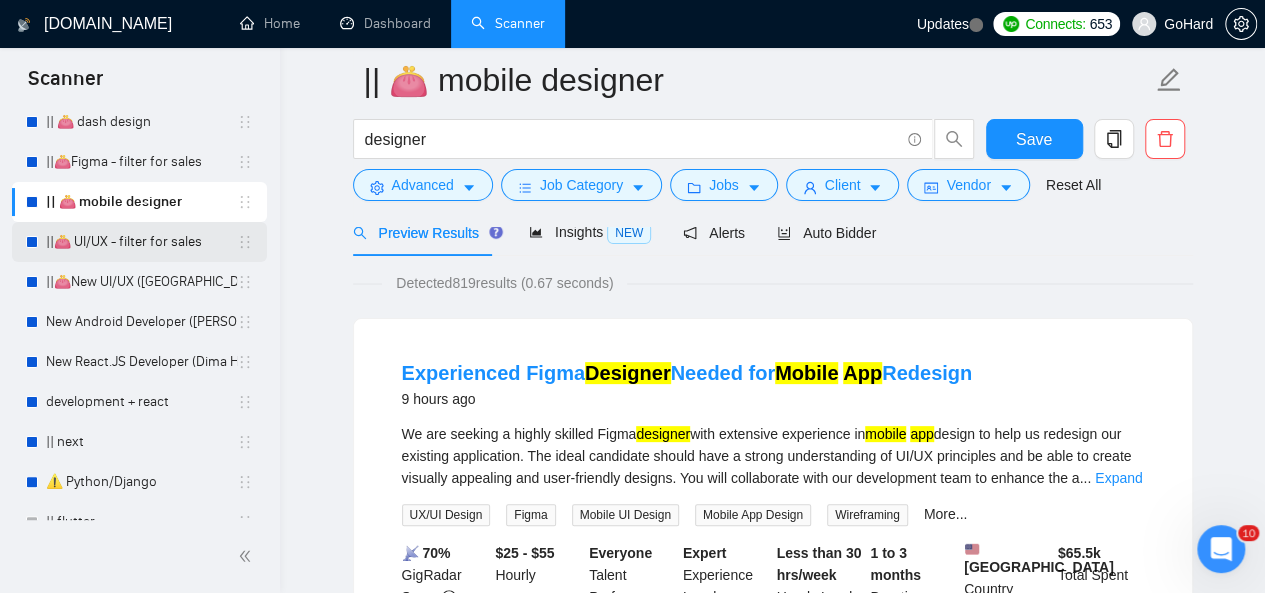 click on "||👛 UI/UX - filter for sales" at bounding box center [141, 242] 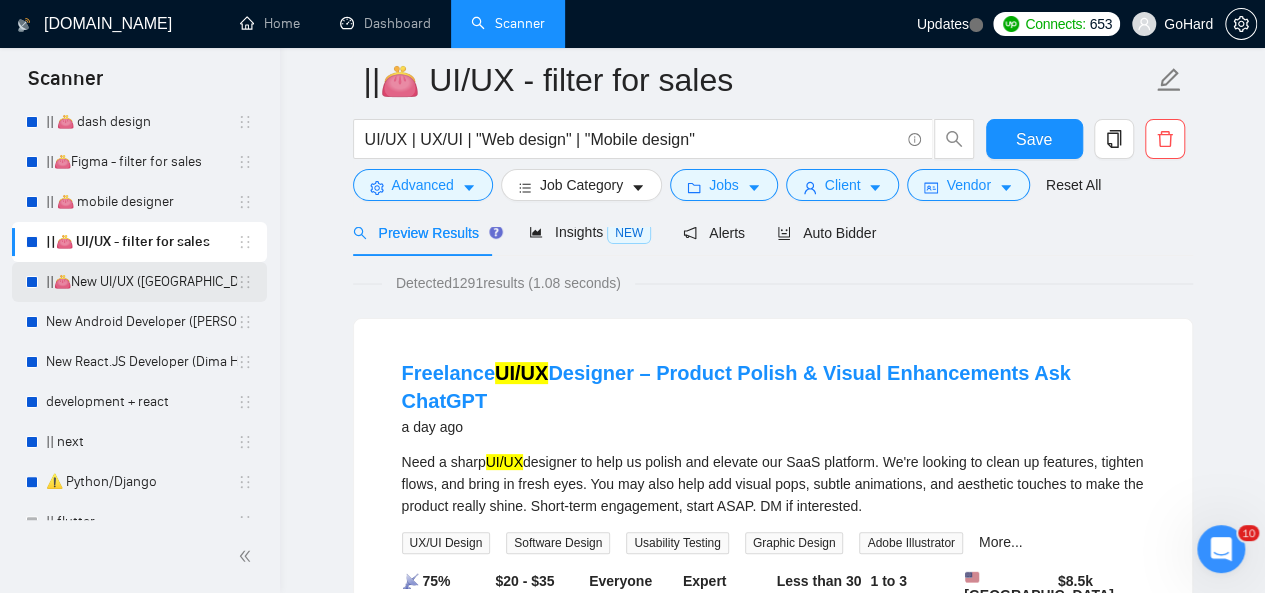 click on "||👛New UI/UX ([GEOGRAPHIC_DATA])" at bounding box center [141, 282] 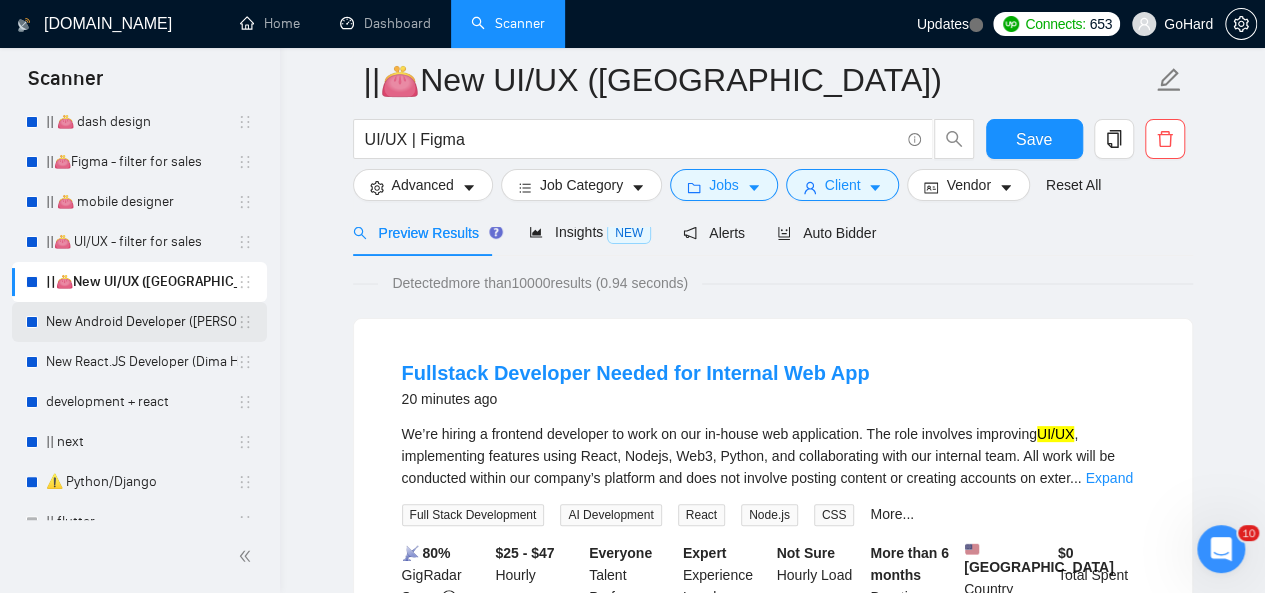 click on "New Android Developer ([PERSON_NAME])" at bounding box center (141, 322) 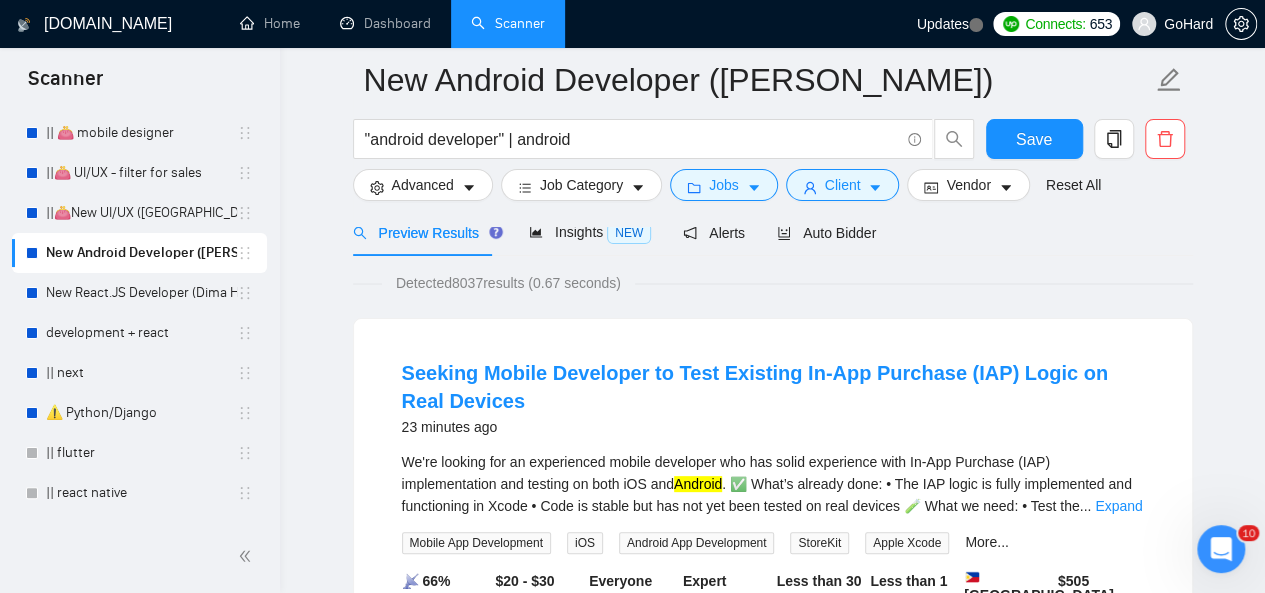 scroll, scrollTop: 800, scrollLeft: 0, axis: vertical 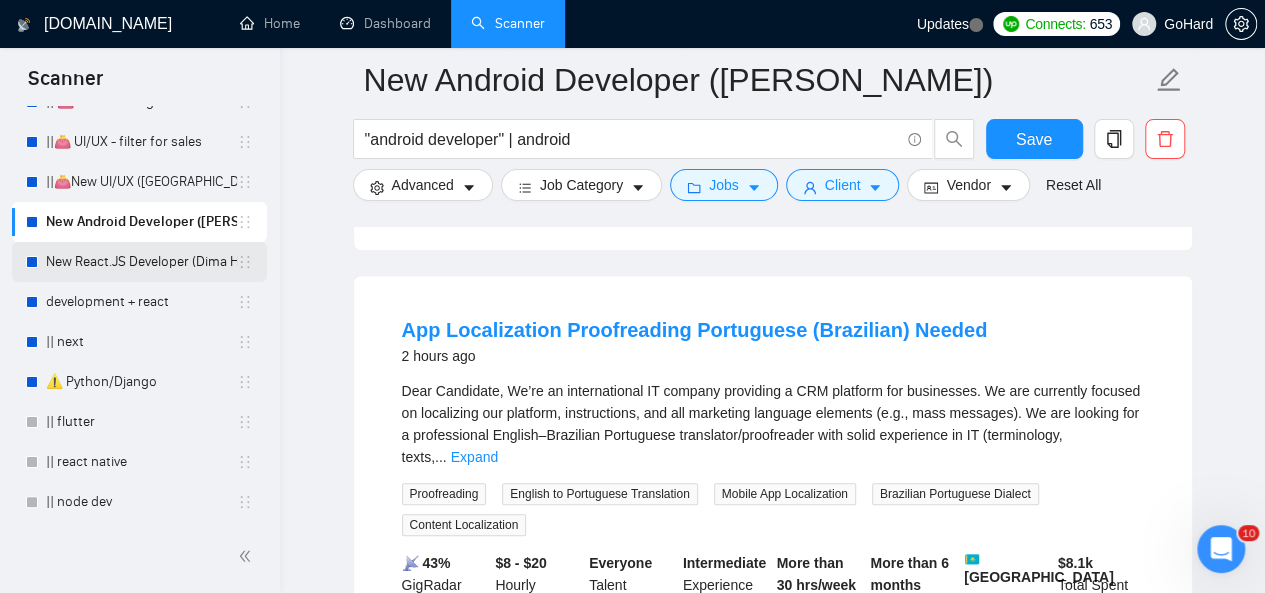 click on "New React.JS Developer (Dima H)" at bounding box center [141, 262] 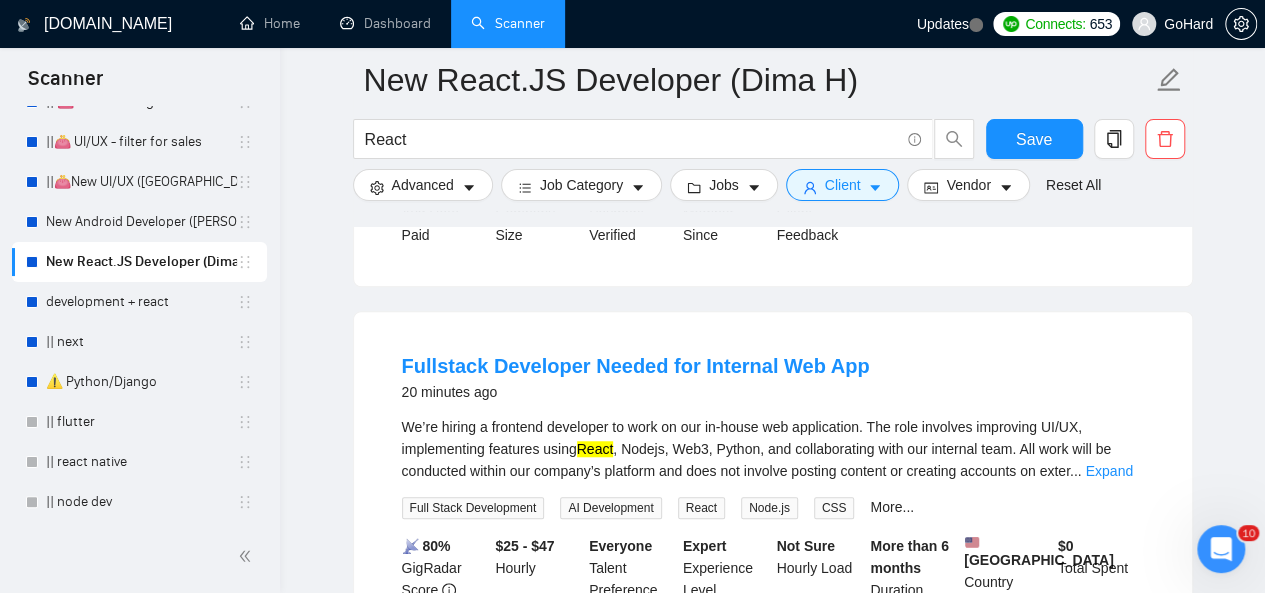 scroll, scrollTop: 600, scrollLeft: 0, axis: vertical 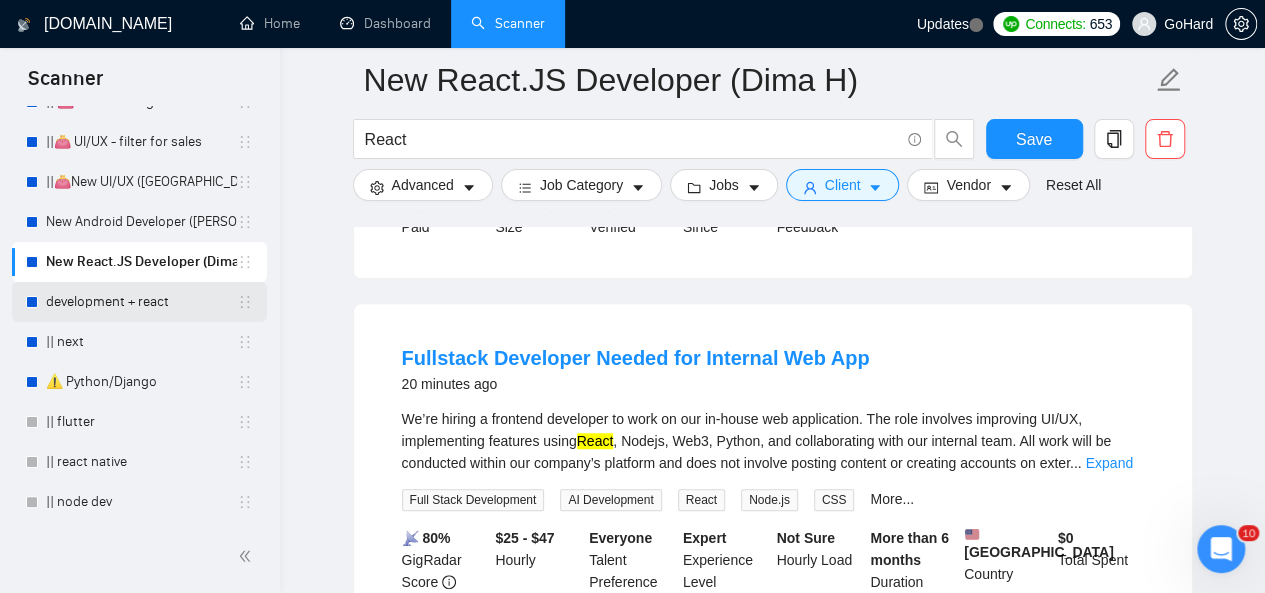 click on "development + react" at bounding box center [141, 302] 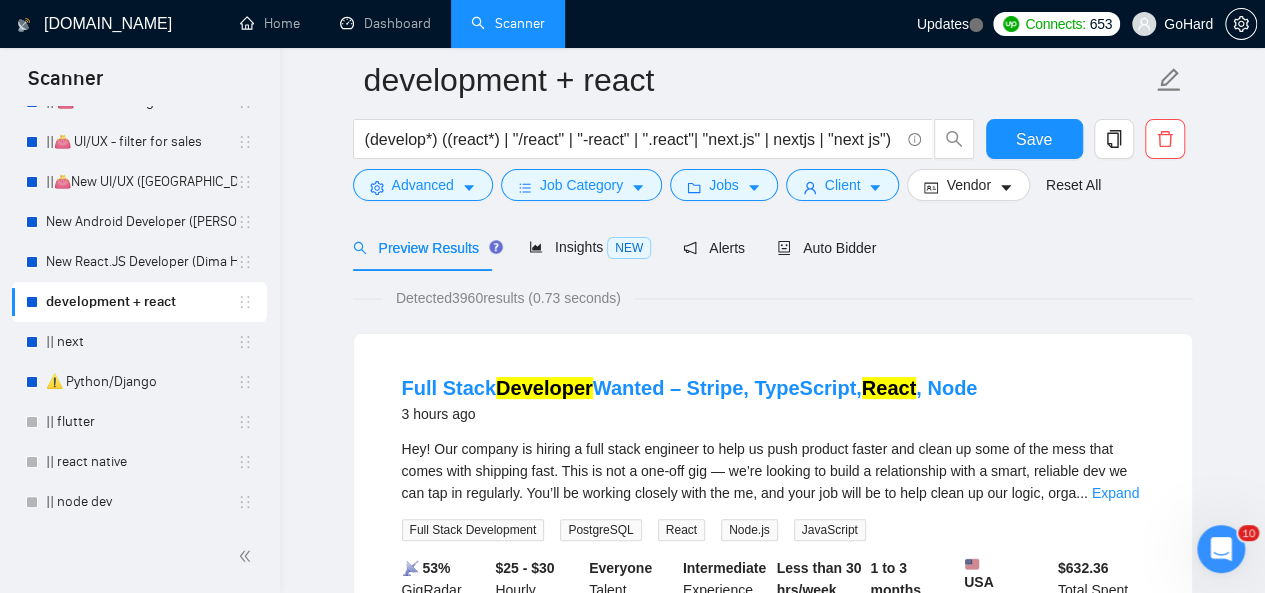scroll, scrollTop: 0, scrollLeft: 0, axis: both 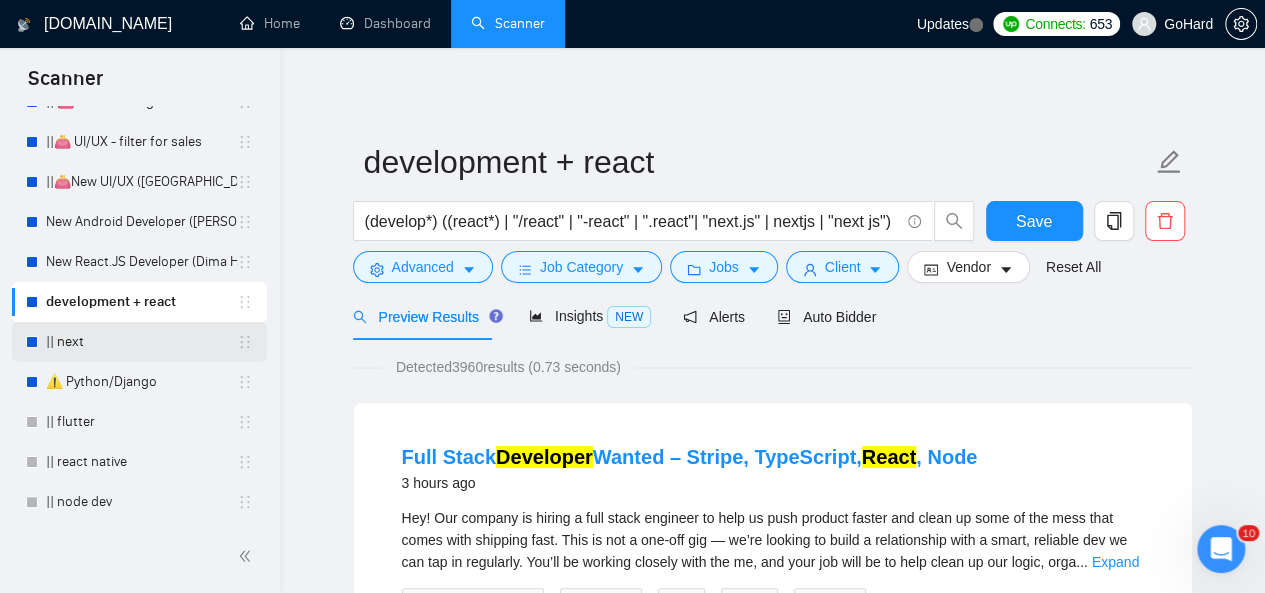 click on "|| next" at bounding box center (141, 342) 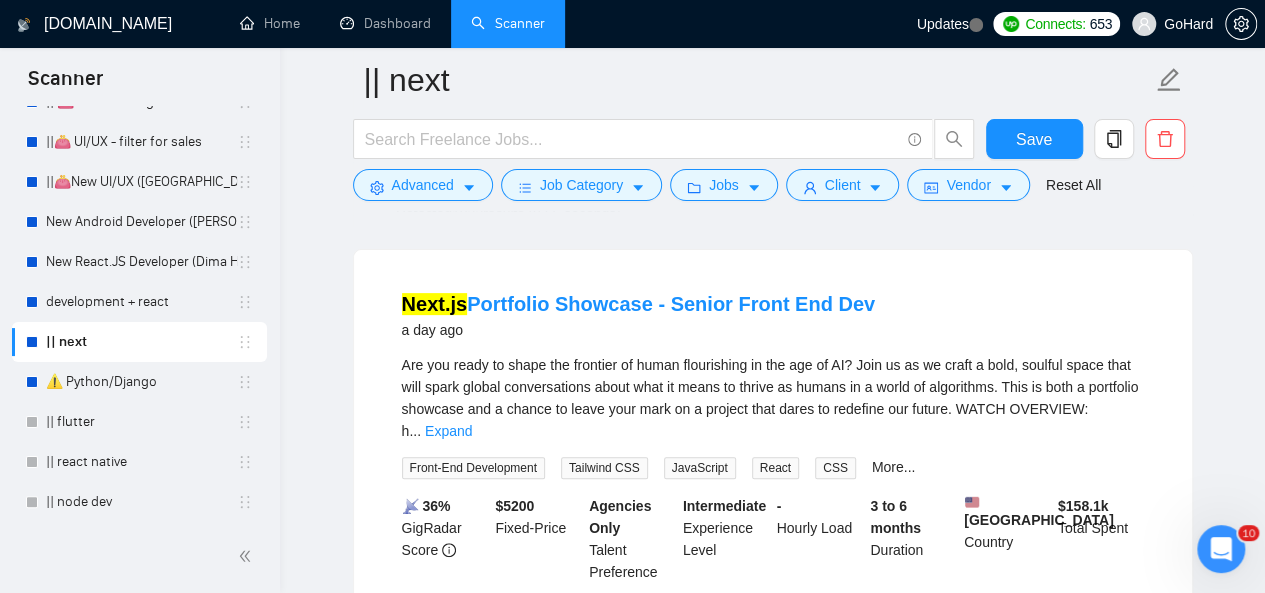 scroll, scrollTop: 200, scrollLeft: 0, axis: vertical 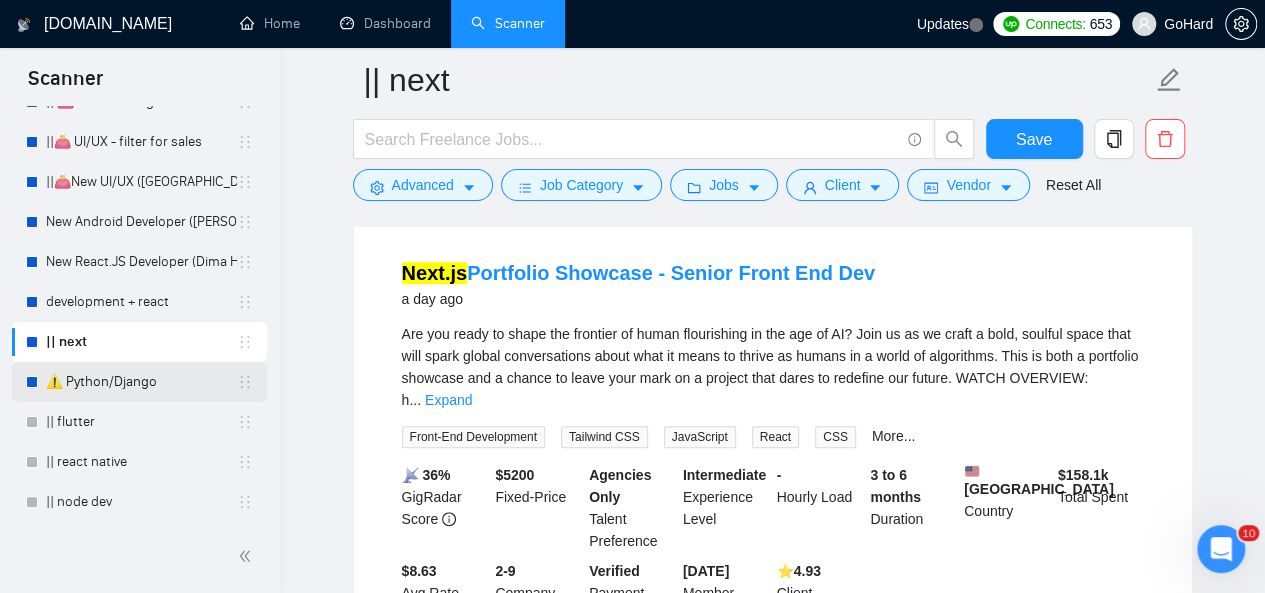 click on "⚠️ Python/Django" at bounding box center (141, 382) 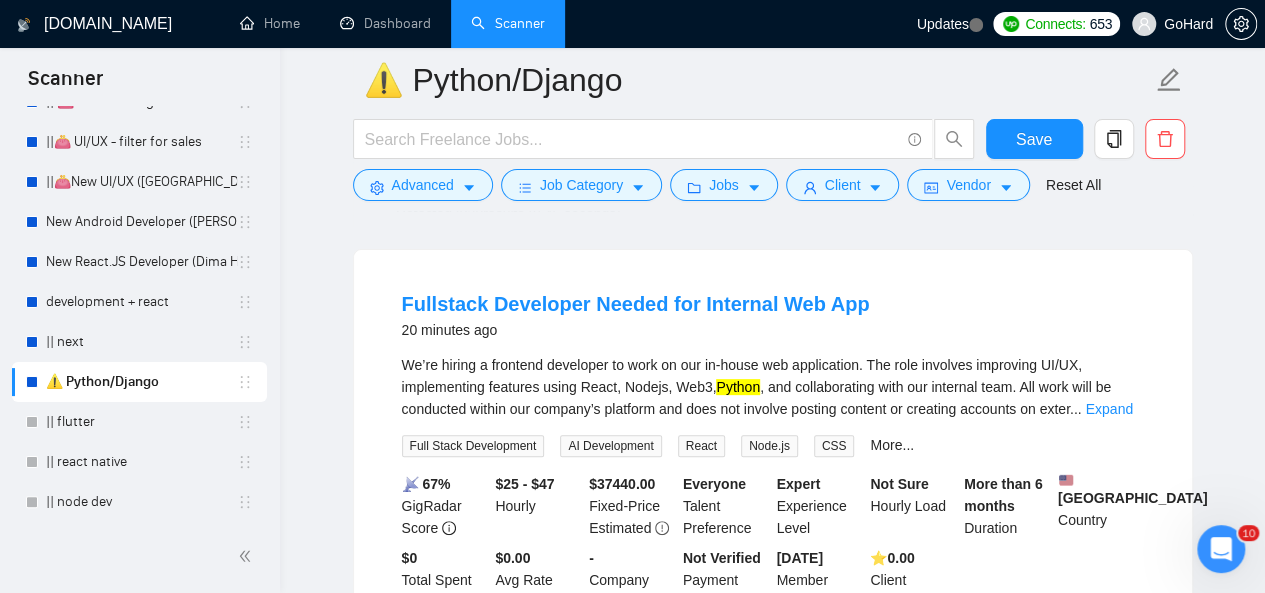 scroll, scrollTop: 200, scrollLeft: 0, axis: vertical 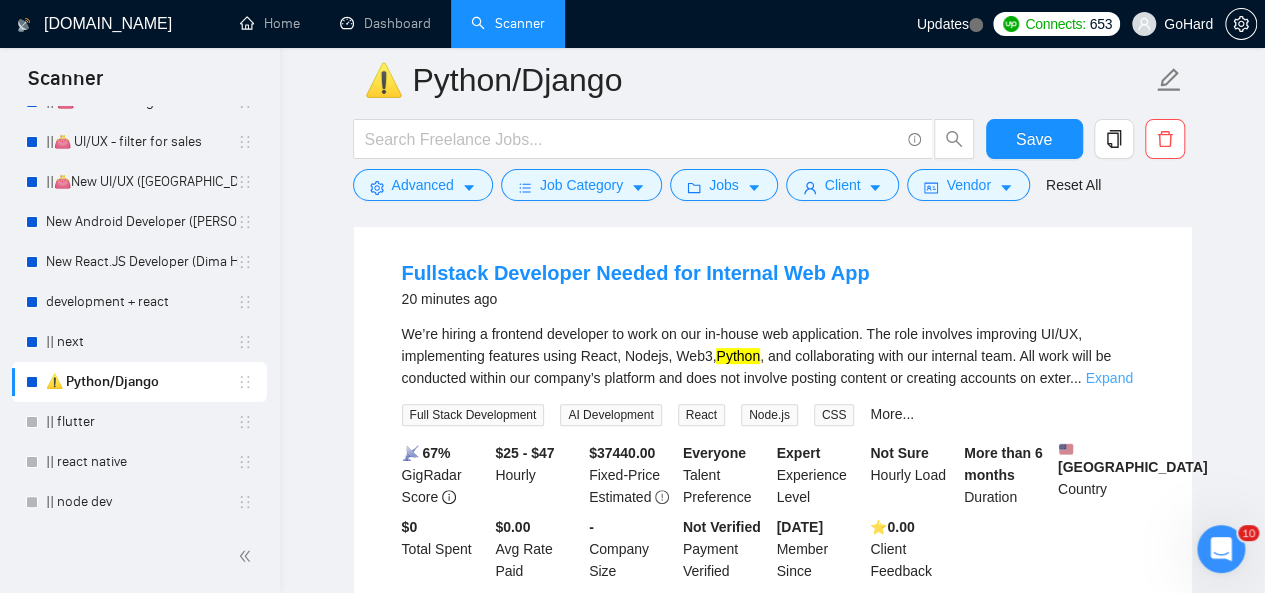 click on "Expand" at bounding box center (1108, 378) 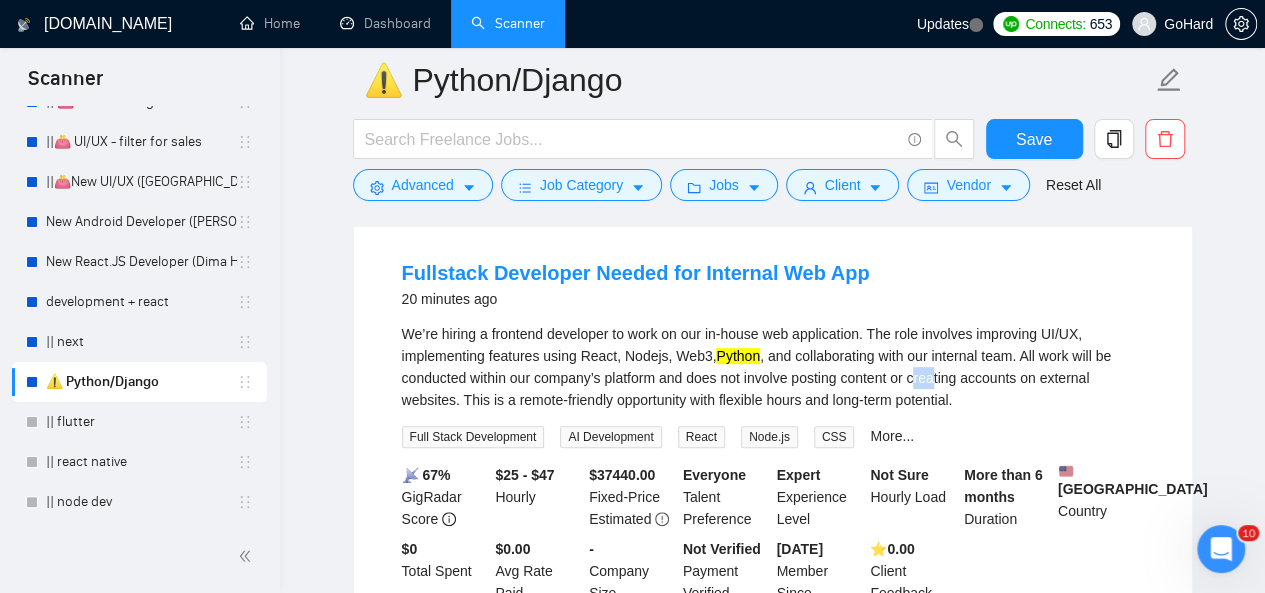 drag, startPoint x: 922, startPoint y: 380, endPoint x: 954, endPoint y: 379, distance: 32.01562 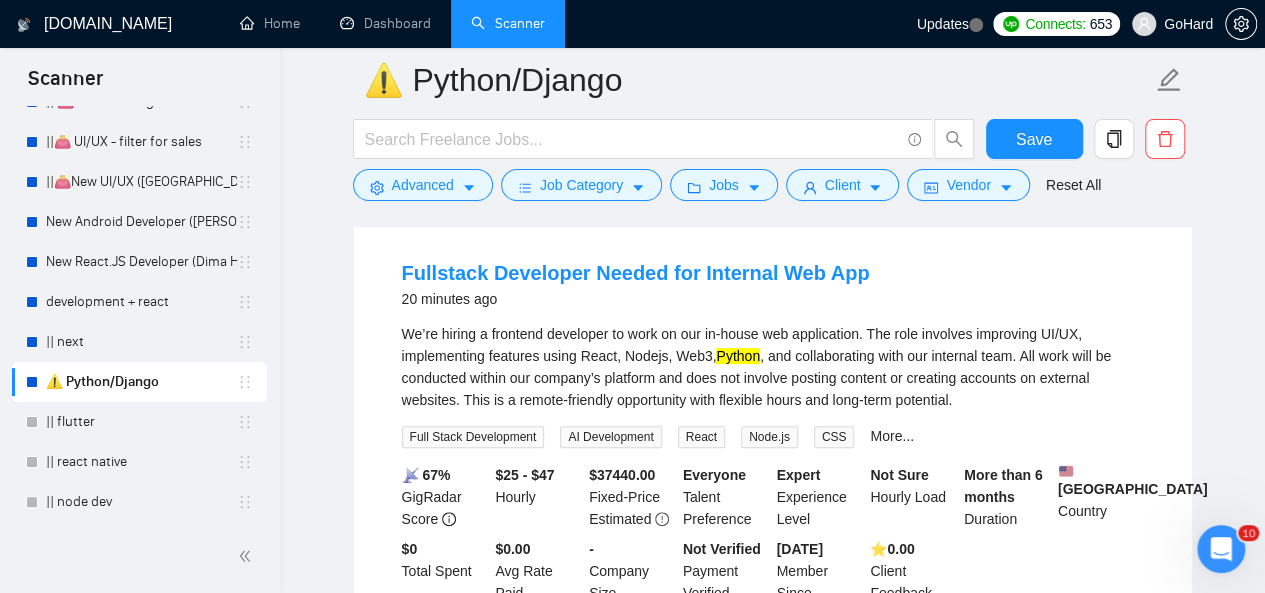 click on "We’re hiring a frontend developer to work on our in-house web application. The role involves improving UI/UX, implementing features using React, Nodejs, Web3,  Python , and collaborating with our internal team. All work will be conducted within our company’s platform and does not involve posting content or creating accounts on external websites. This is a remote-friendly opportunity with flexible hours and long-term potential." at bounding box center [773, 367] 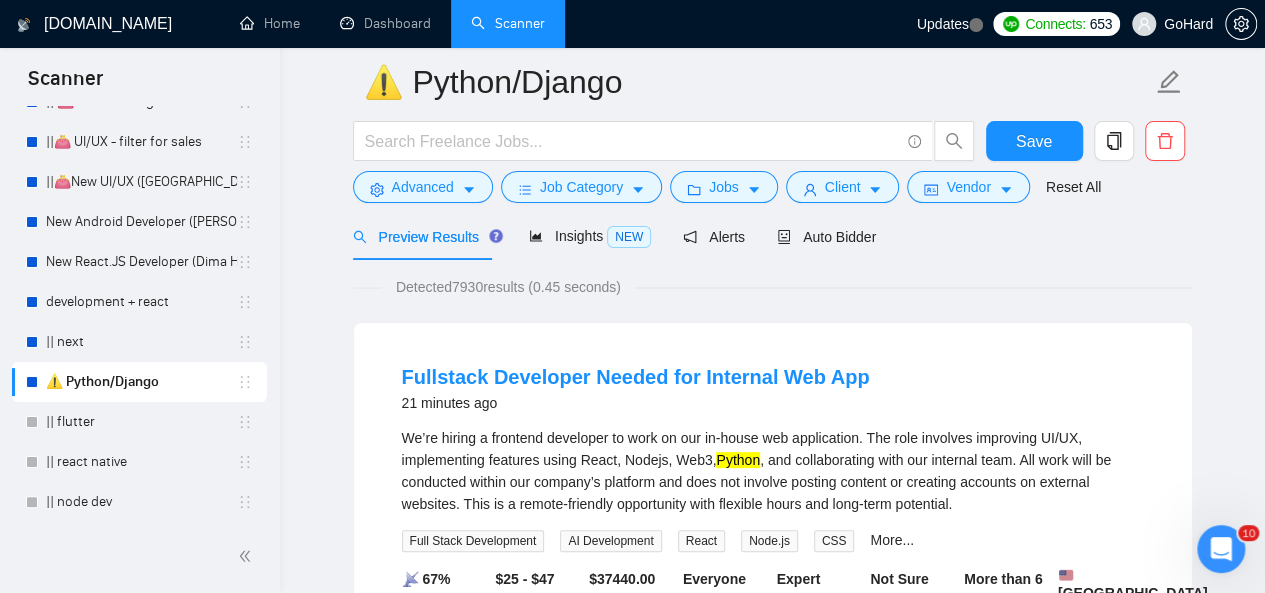 scroll, scrollTop: 0, scrollLeft: 0, axis: both 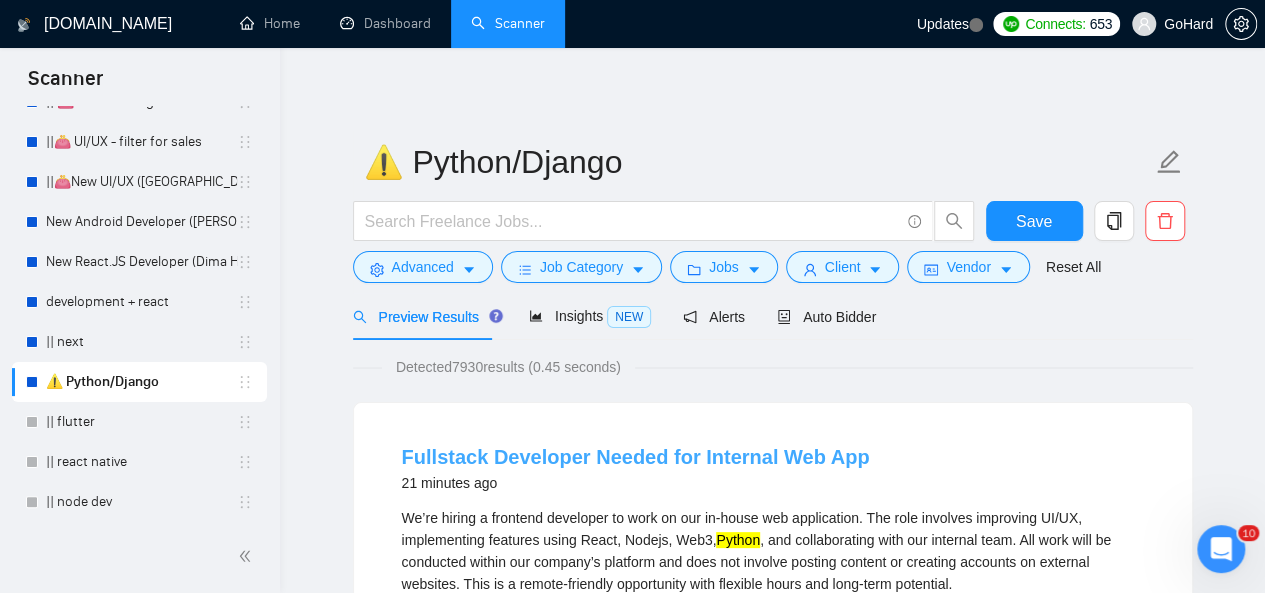 click on "Fullstack Developer Needed for Internal Web App" at bounding box center (636, 457) 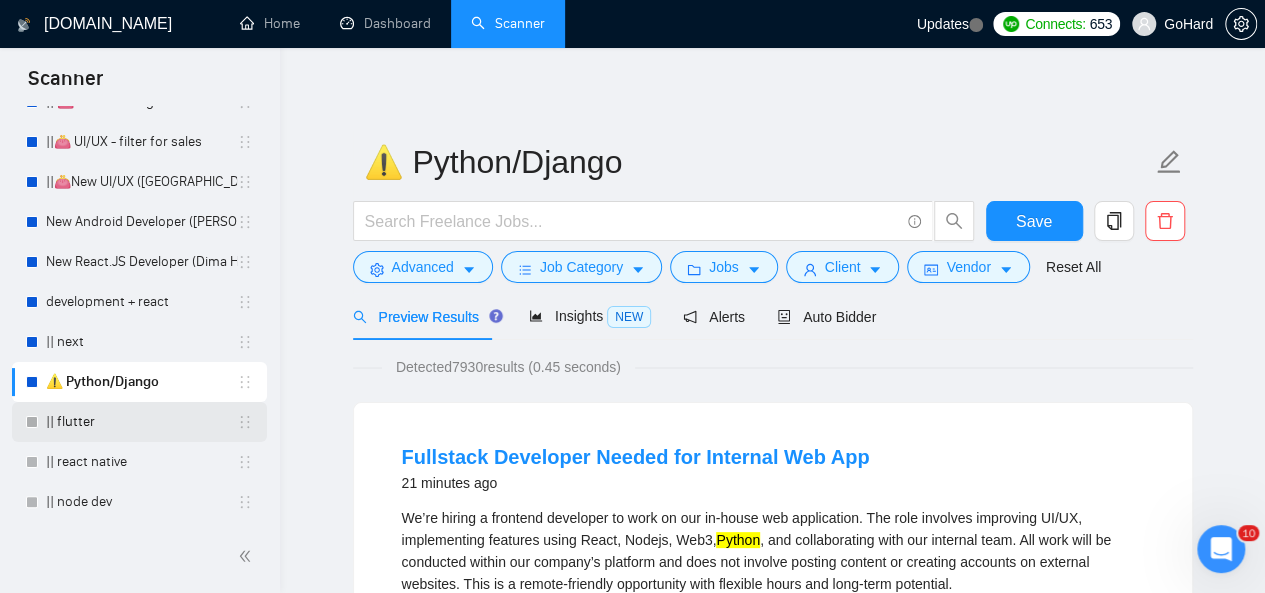 click on "|| flutter" at bounding box center (141, 422) 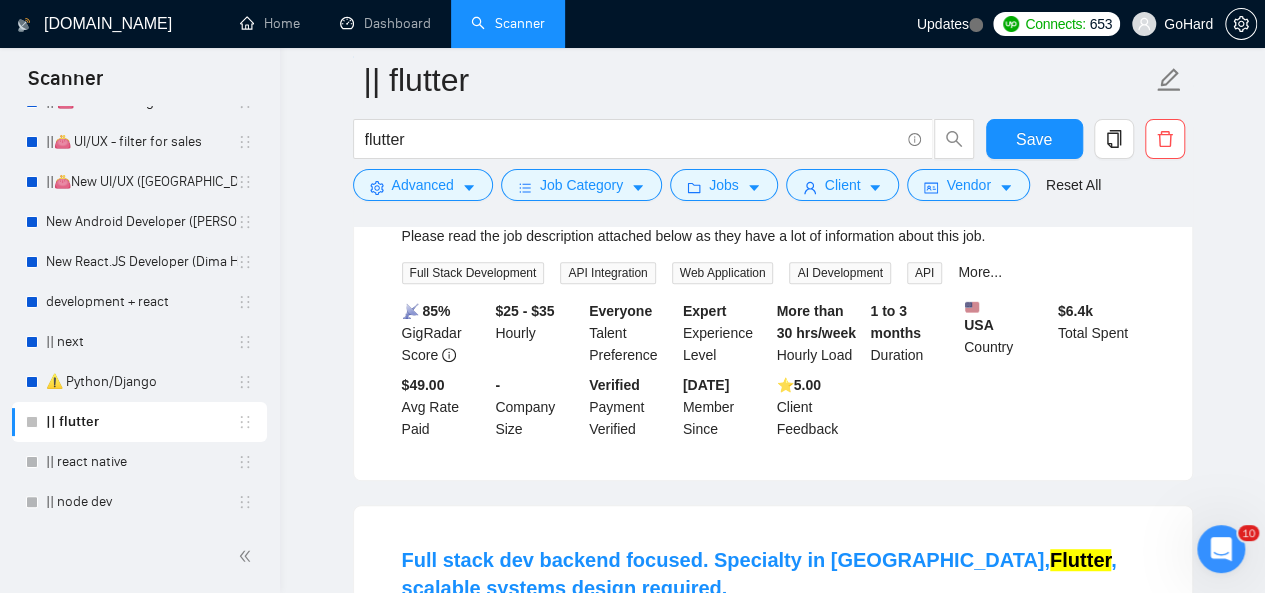 scroll, scrollTop: 200, scrollLeft: 0, axis: vertical 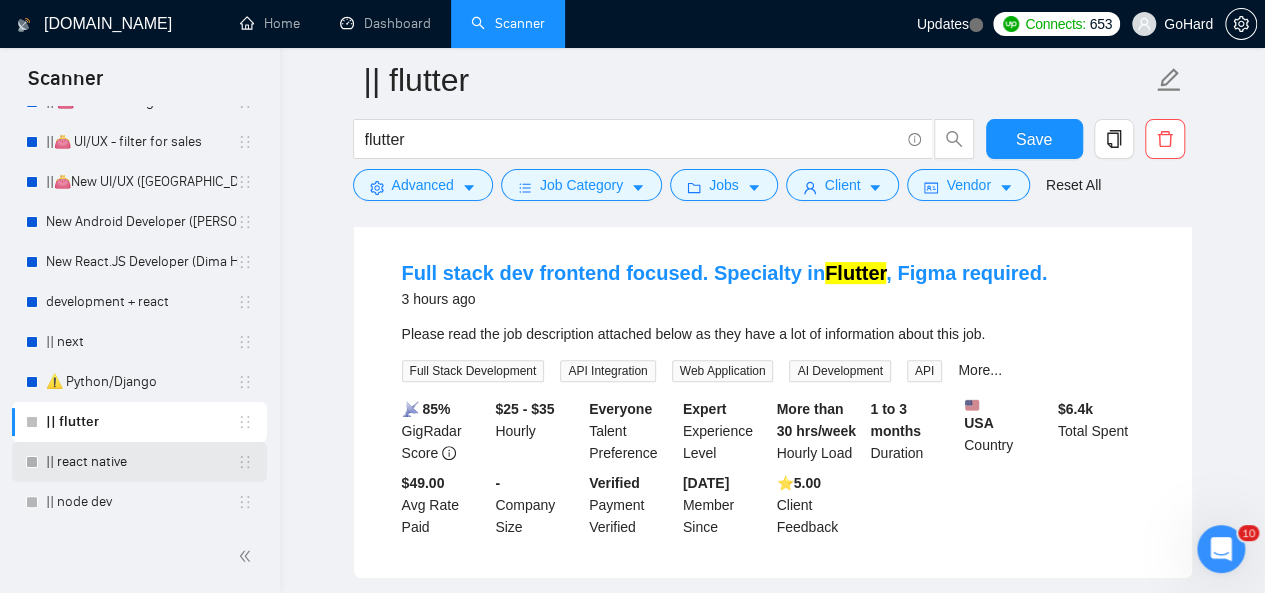 click on "|| react native" at bounding box center (141, 462) 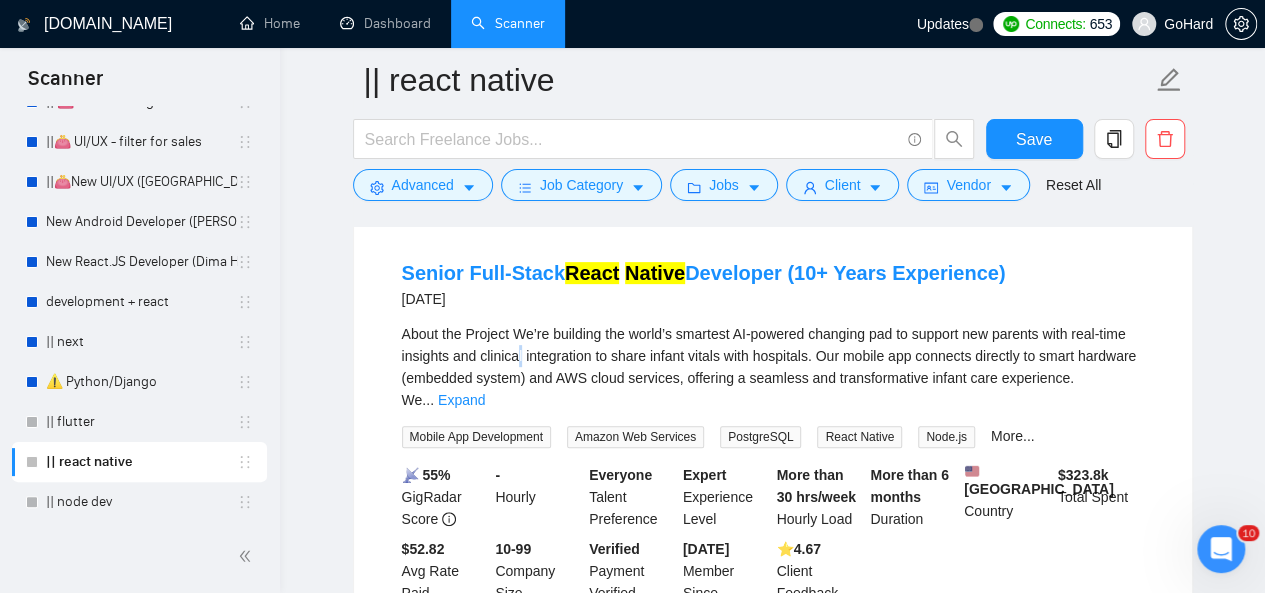 drag, startPoint x: 518, startPoint y: 361, endPoint x: 544, endPoint y: 355, distance: 26.683329 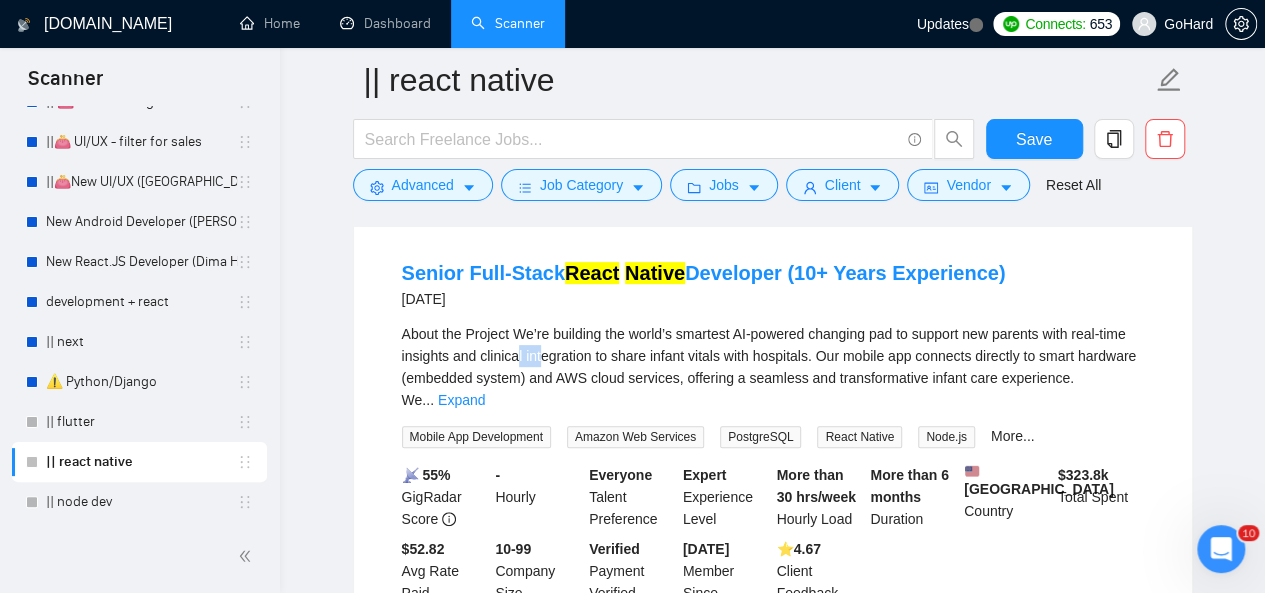 click on "About the Project
We’re building the world’s smartest AI-powered changing pad to support new parents with real-time insights and clinical integration to share infant vitals with hospitals. Our mobile app connects directly to smart hardware (embedded system) and AWS cloud services, offering a seamless and transformative infant care experience.
We ... Expand" at bounding box center [773, 367] 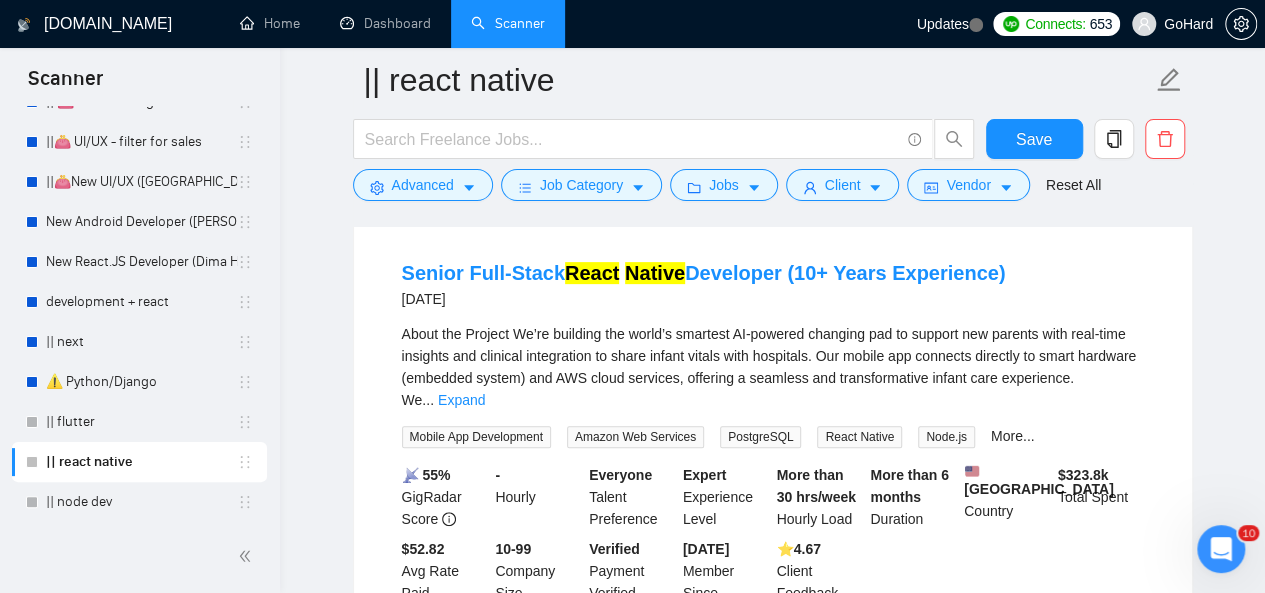 drag, startPoint x: 540, startPoint y: 363, endPoint x: 560, endPoint y: 362, distance: 20.024984 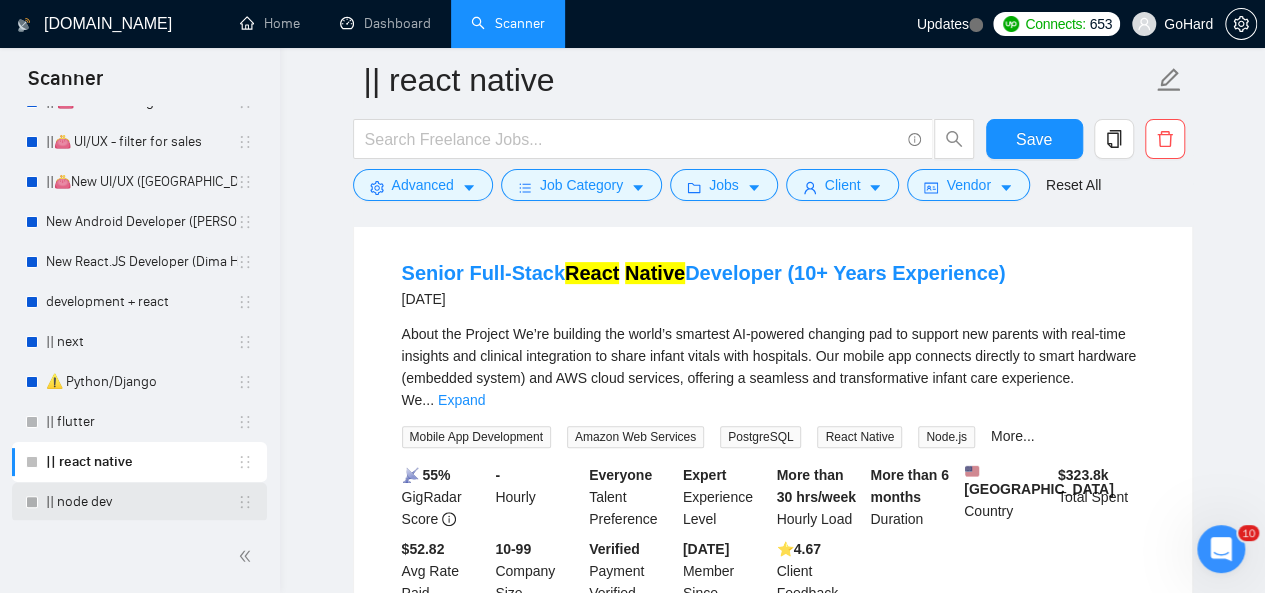 click on "|| node dev" at bounding box center (141, 502) 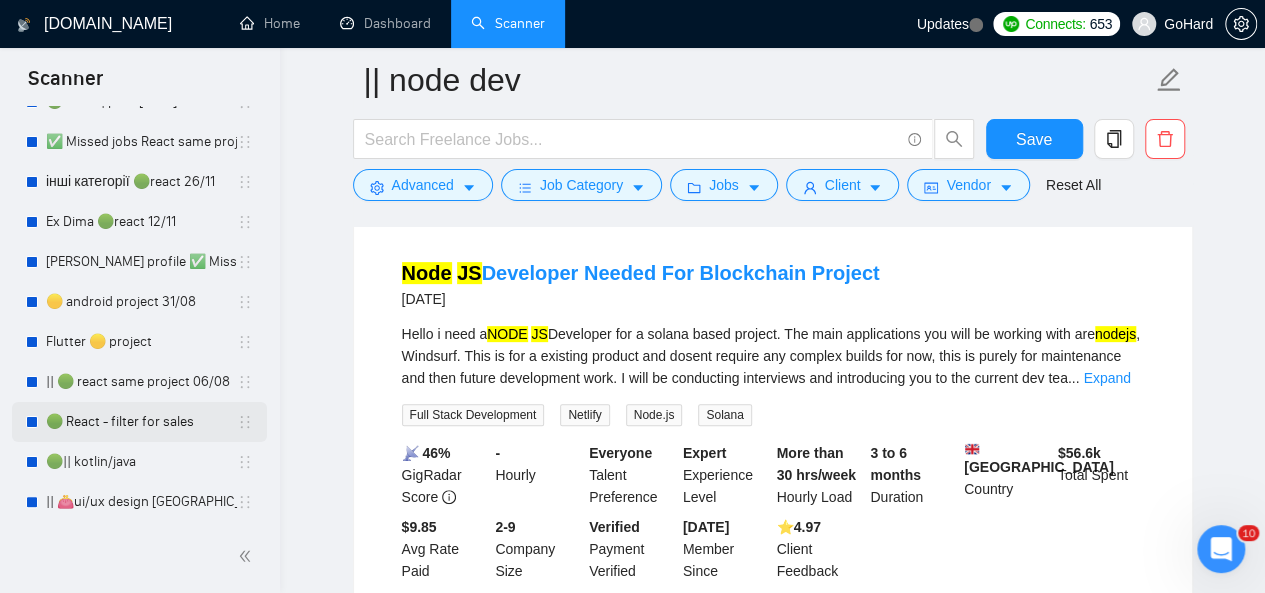 scroll, scrollTop: 0, scrollLeft: 0, axis: both 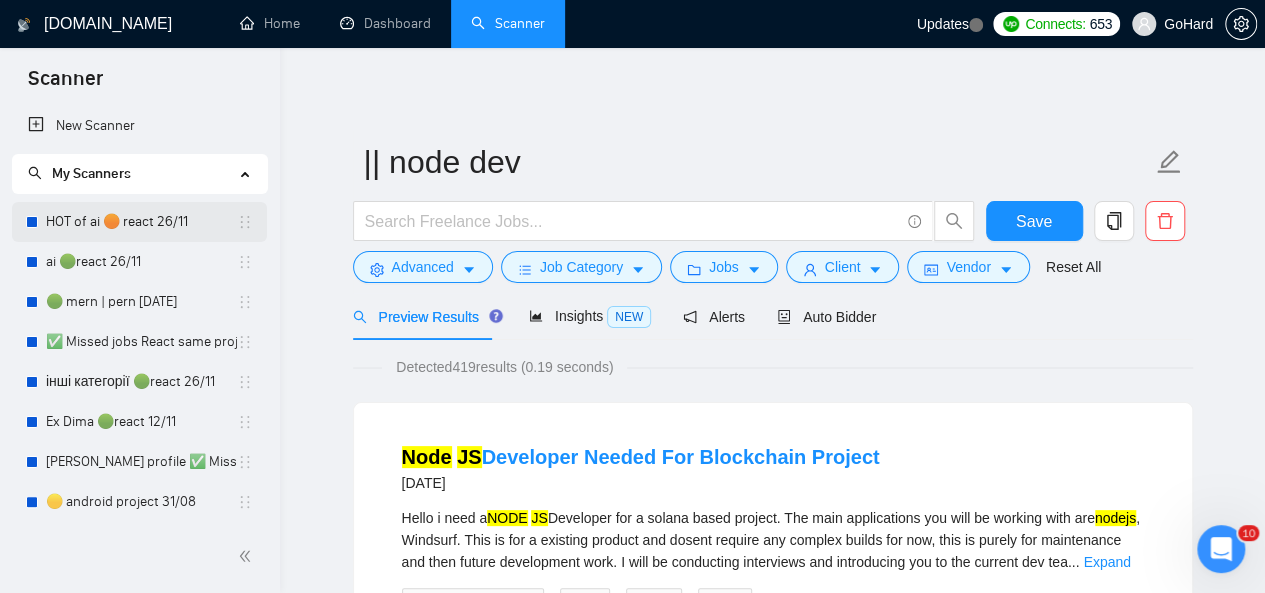 click on "HOT of ai 🟠 react  26/11" at bounding box center [141, 222] 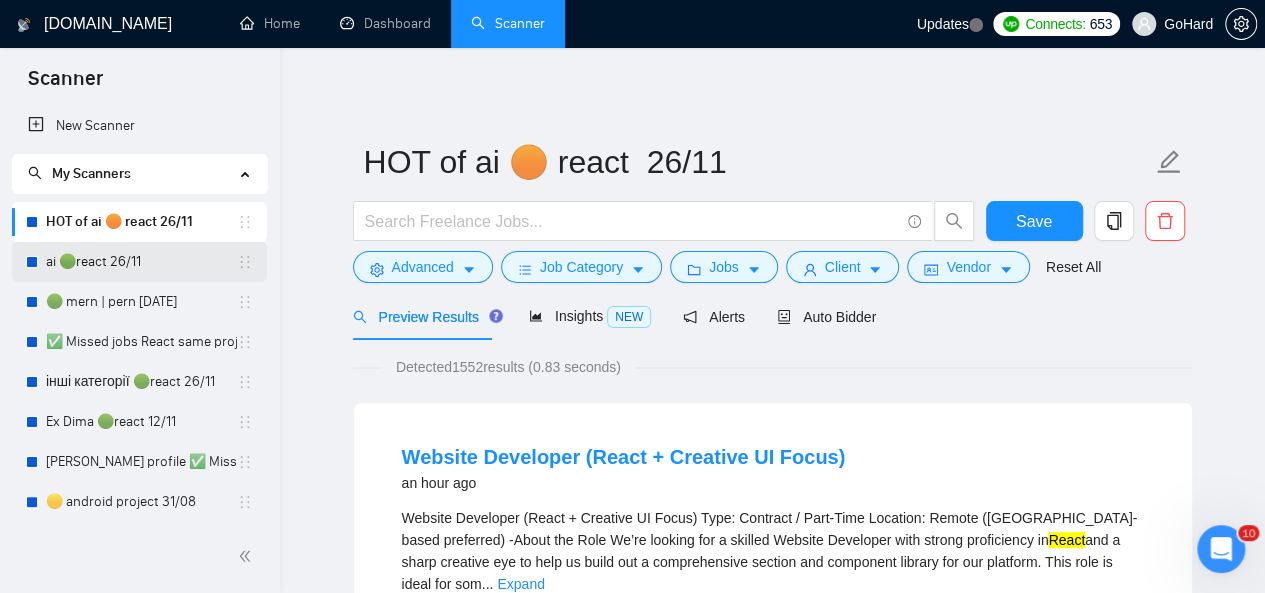 click on "ai 🟢react  26/11" at bounding box center (141, 262) 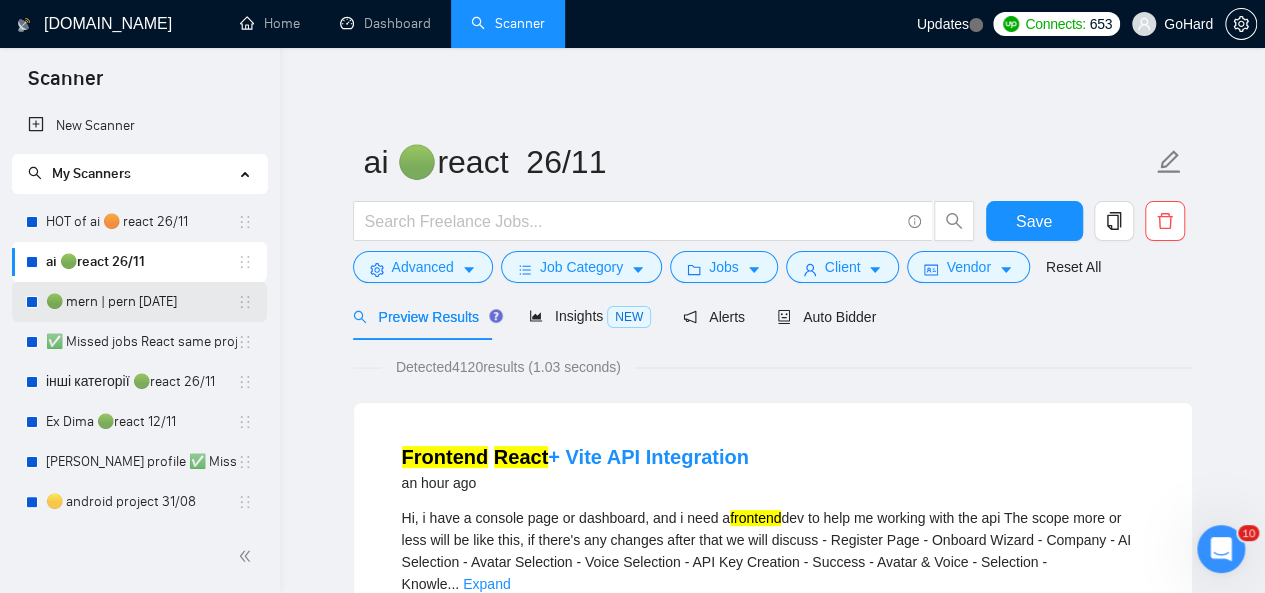 click on "🟢 mern | pern [DATE]" at bounding box center [141, 302] 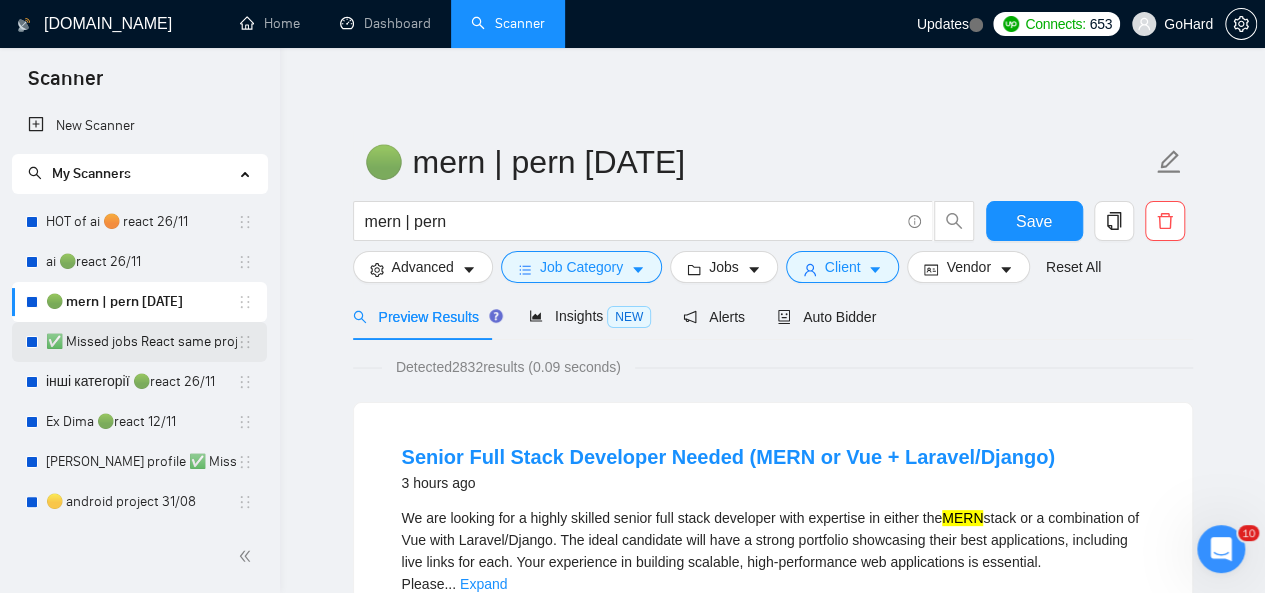 click on "✅ Missed jobs React same project 23/08" at bounding box center (141, 342) 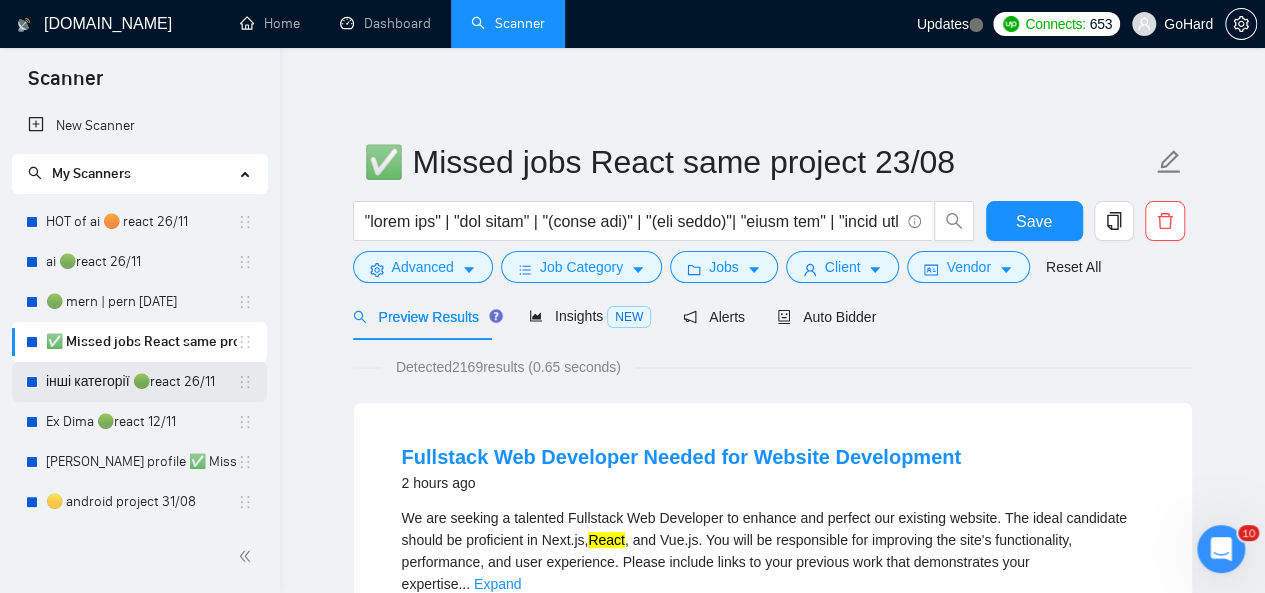 click on "інші категорії 🟢react  26/11" at bounding box center [141, 382] 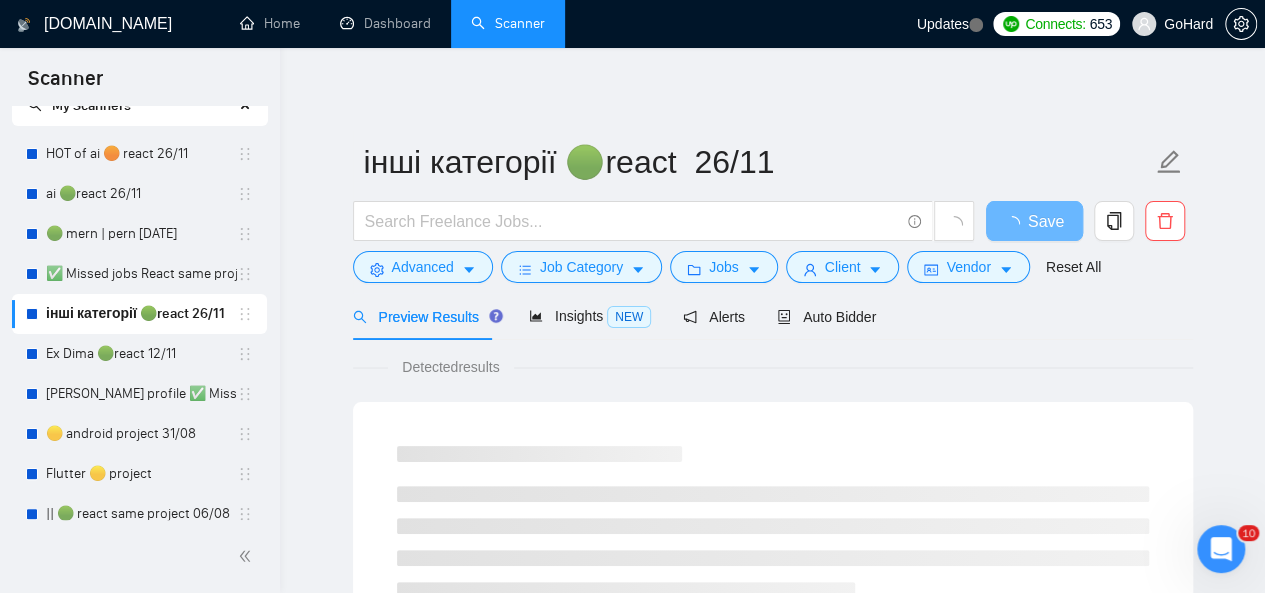 scroll, scrollTop: 100, scrollLeft: 0, axis: vertical 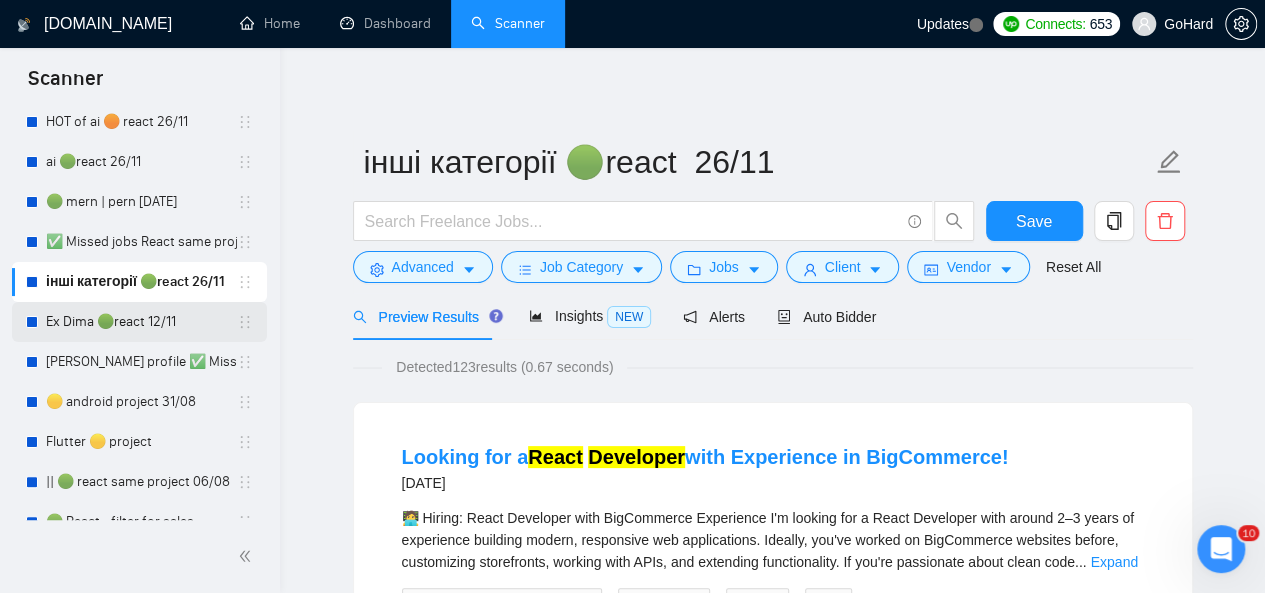 click on "Ex Dima 🟢react 12/11" at bounding box center [141, 322] 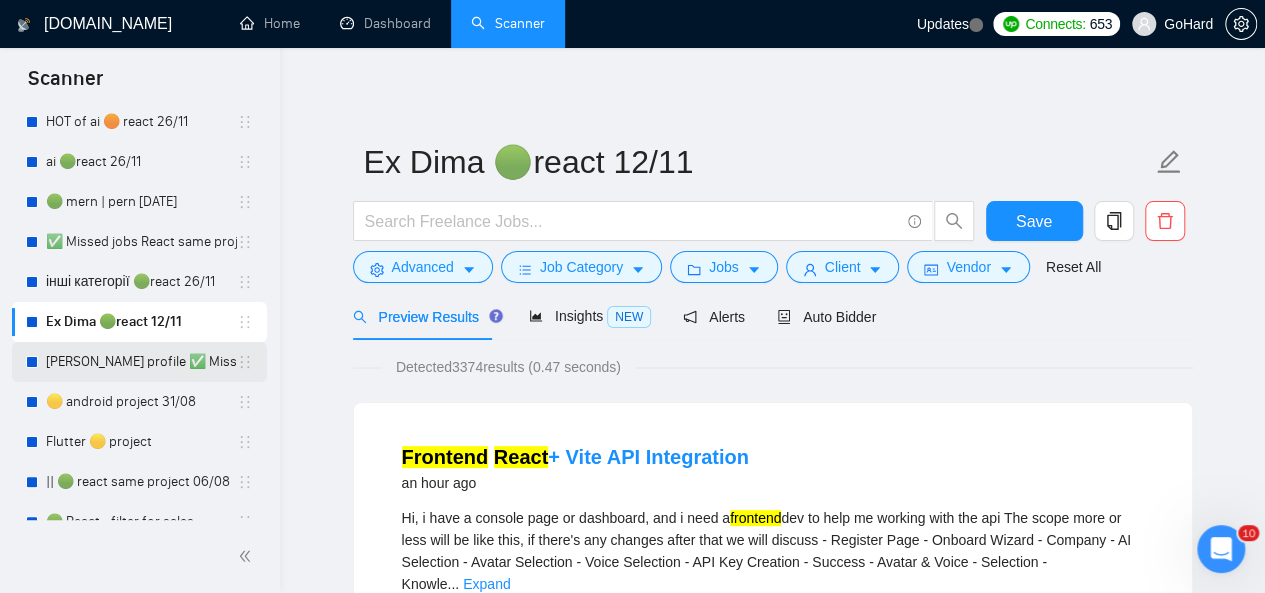 click on "[PERSON_NAME] profile ✅ Missed jobs React not take to 2025 26/11" at bounding box center [141, 362] 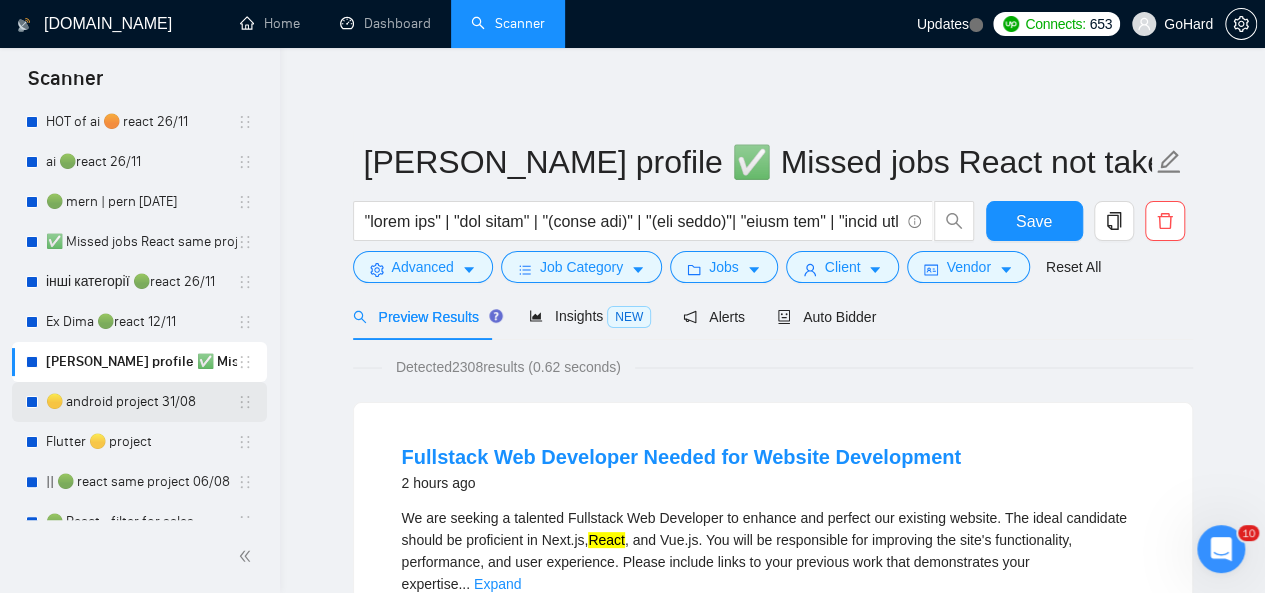click on "🟡 android project 31/08" at bounding box center [141, 402] 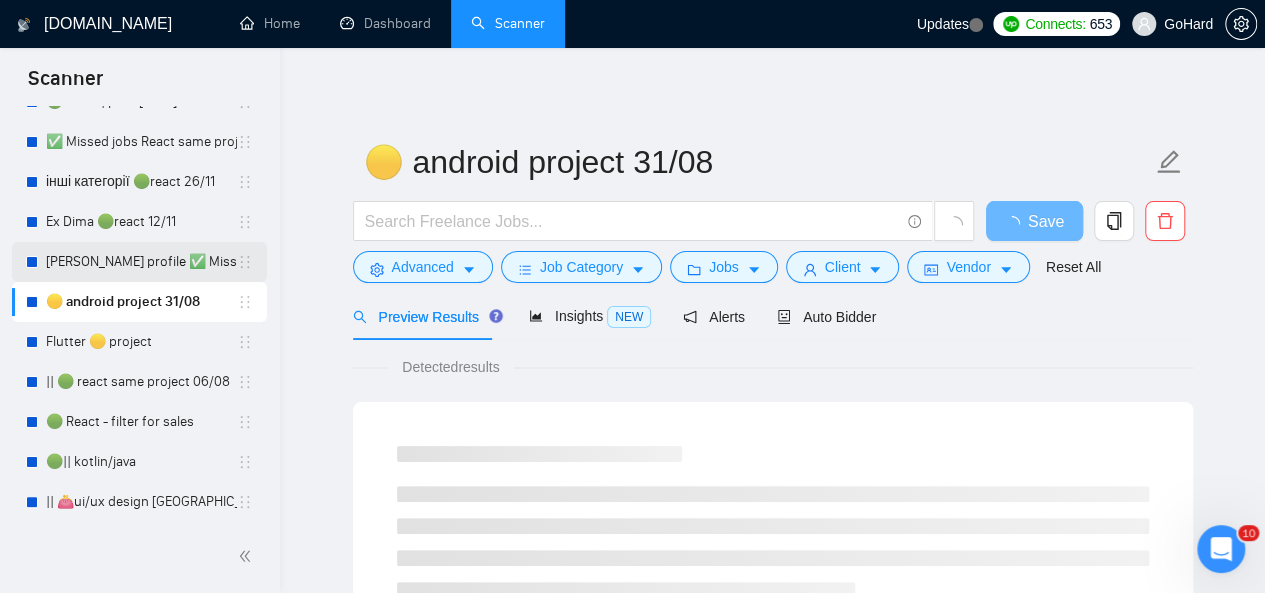 scroll, scrollTop: 300, scrollLeft: 0, axis: vertical 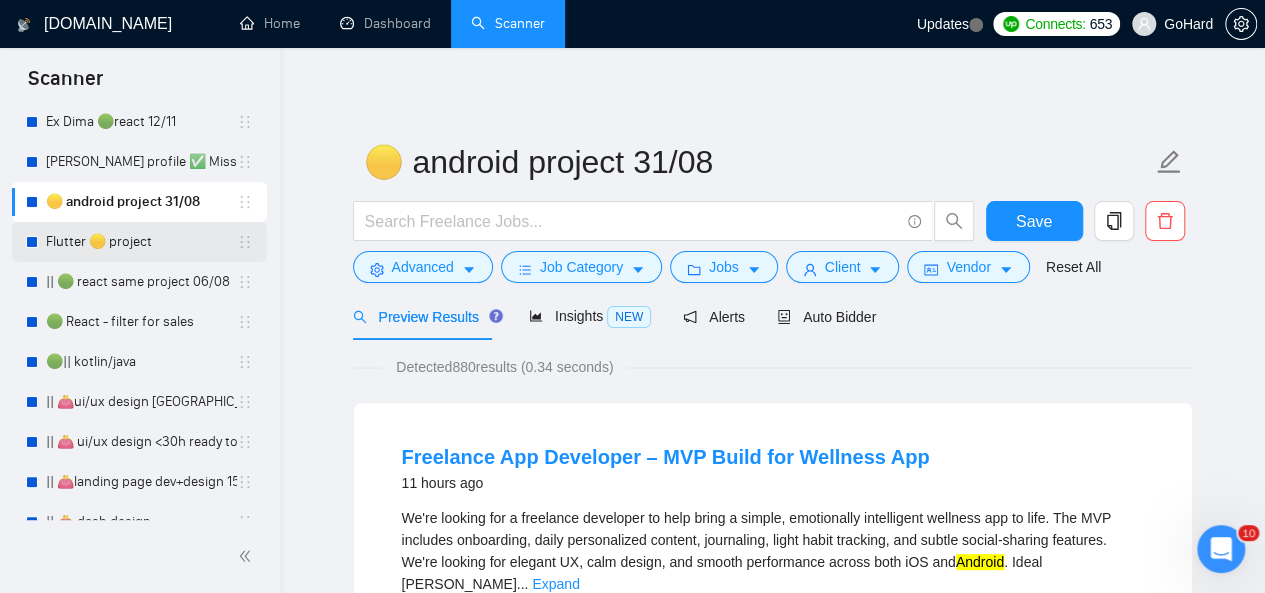 click on "Flutter 🟡 project" at bounding box center [141, 242] 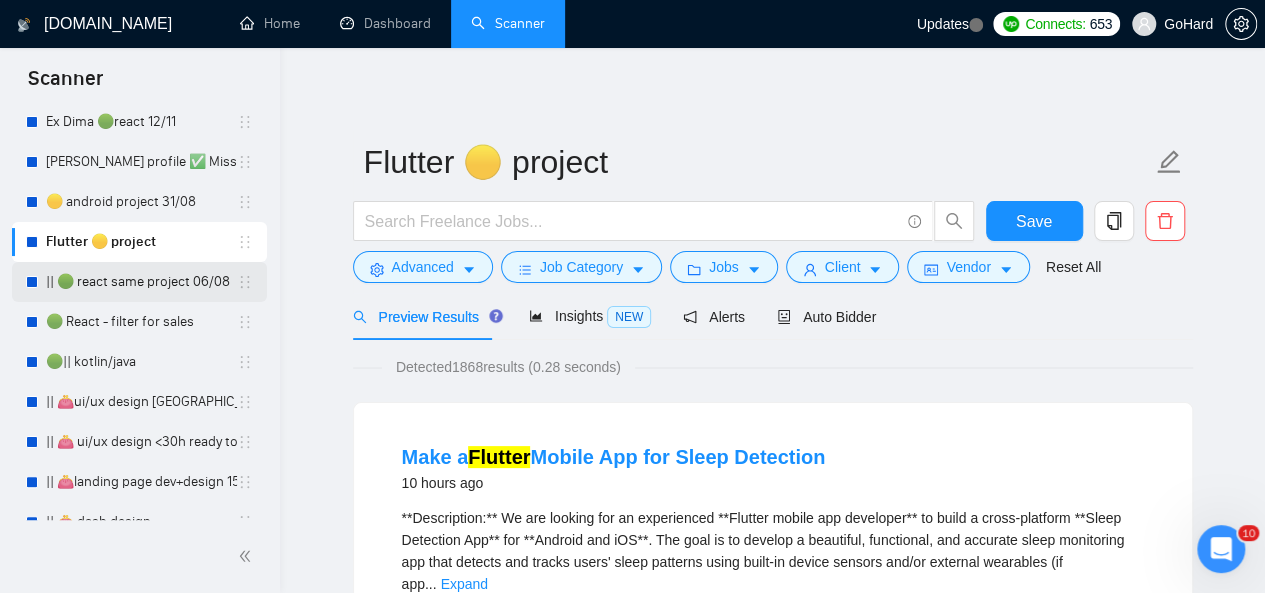 click on "|| 🟢  react same project 06/08" at bounding box center (141, 282) 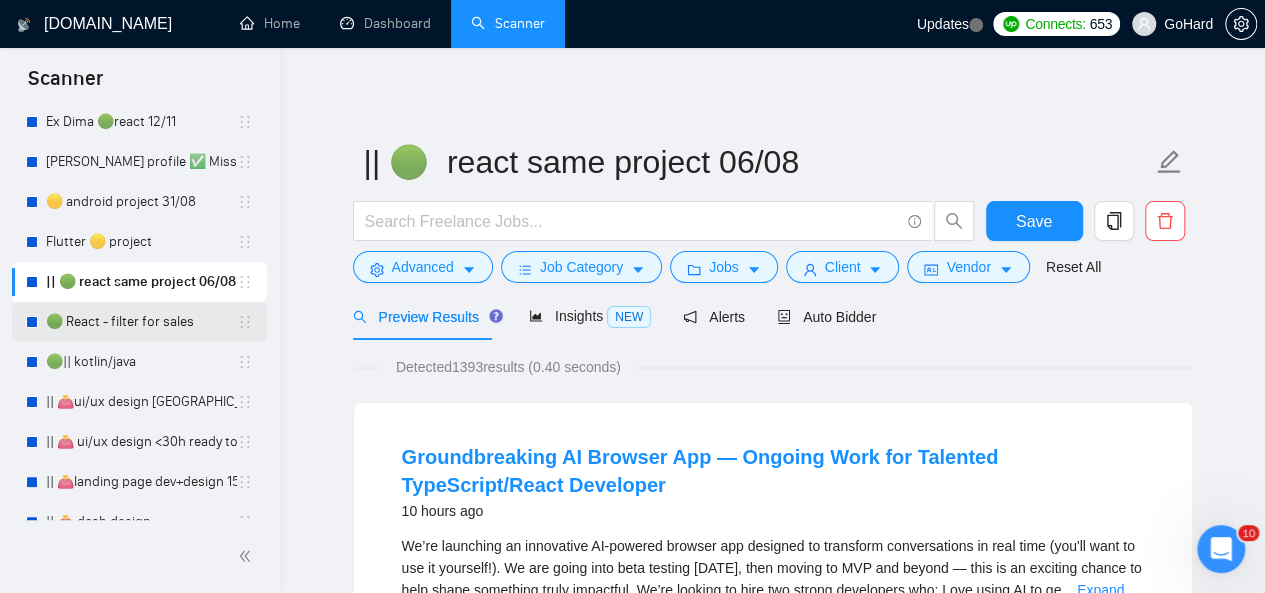 click on "🟢 React - filter for sales" at bounding box center [141, 322] 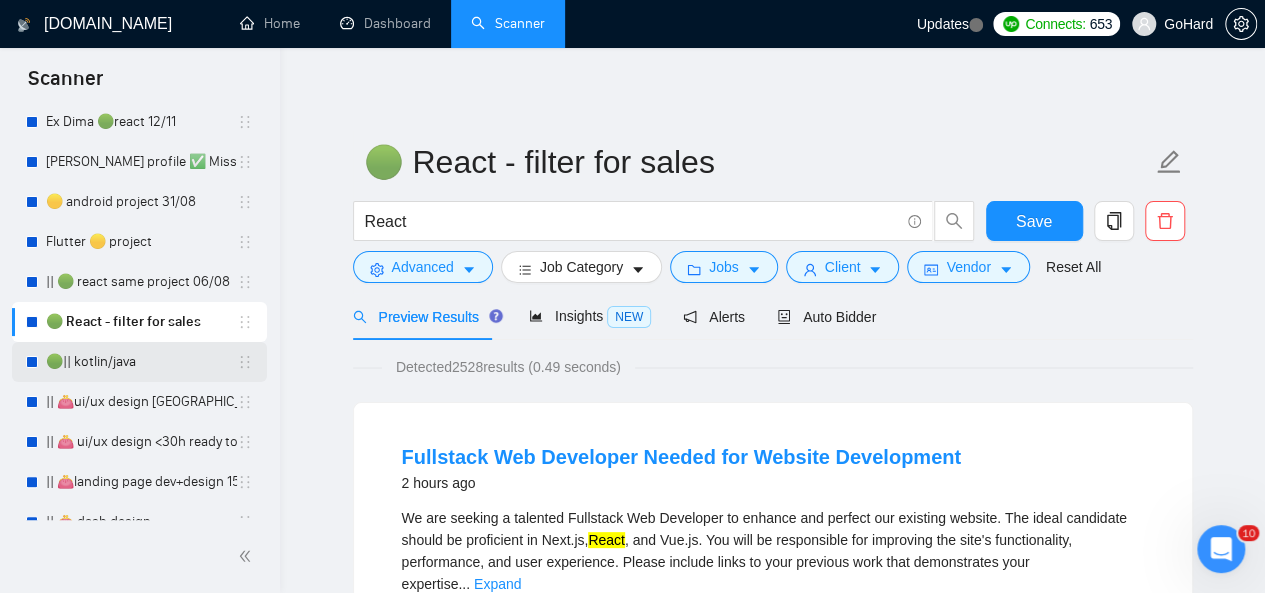 click on "🟢|| kotlin/java" at bounding box center (141, 362) 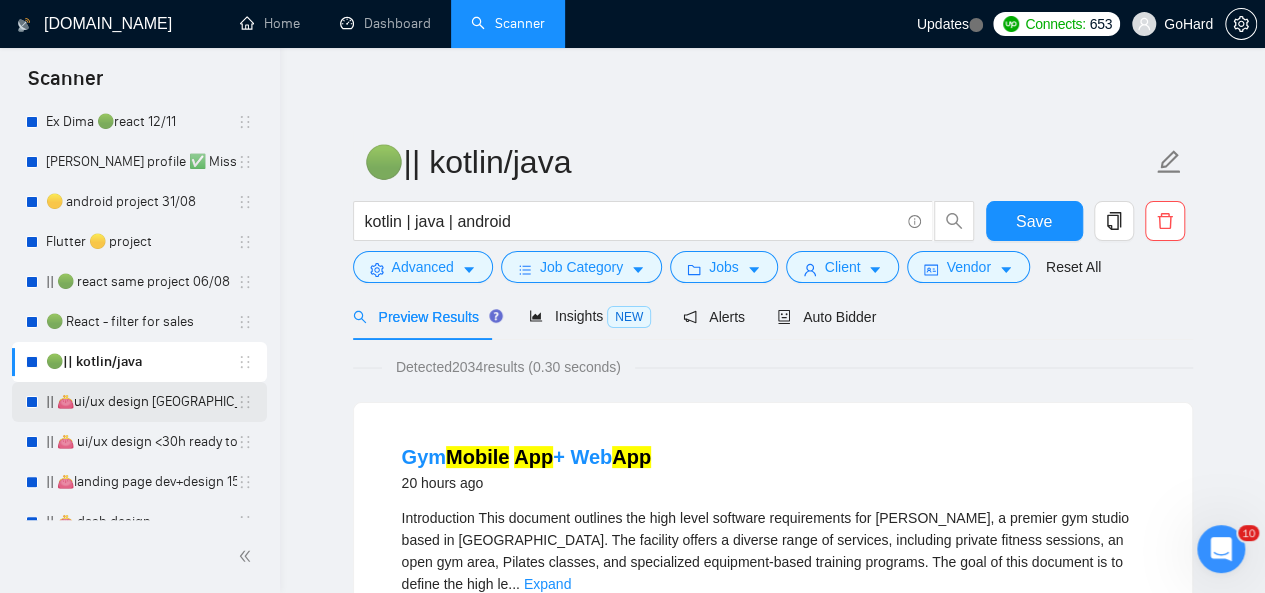 click on "|| 👛ui/ux design [GEOGRAPHIC_DATA] 08/02" at bounding box center [141, 402] 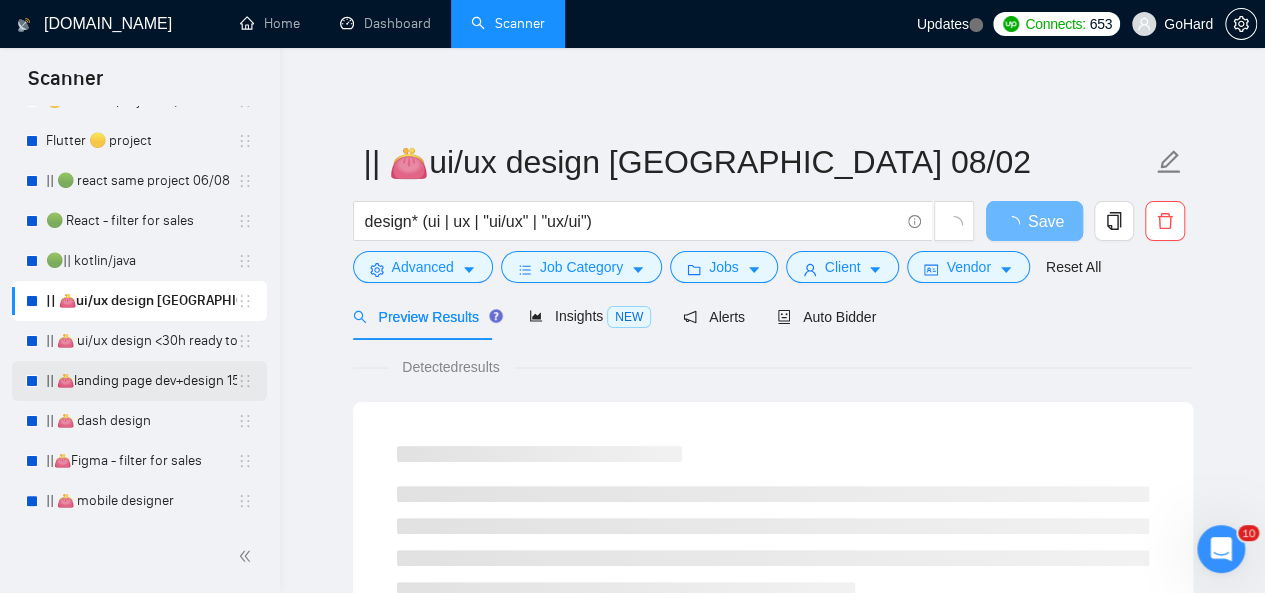 scroll, scrollTop: 500, scrollLeft: 0, axis: vertical 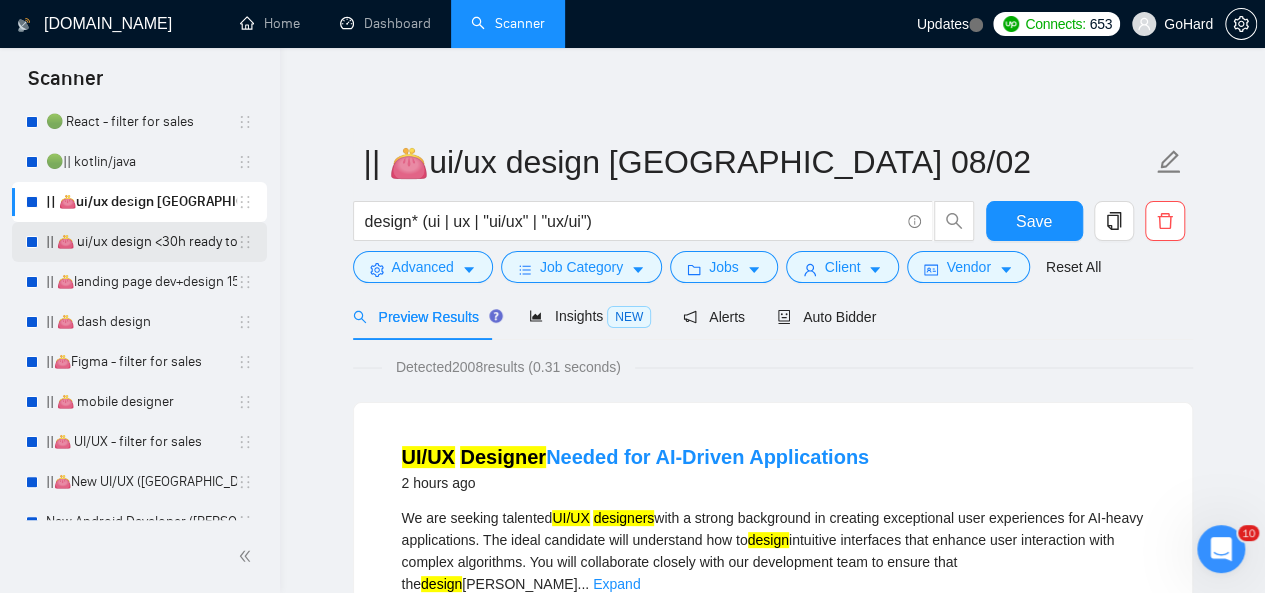 click on "|| 👛 ui/ux design <30h ready to start 23/07" at bounding box center [141, 242] 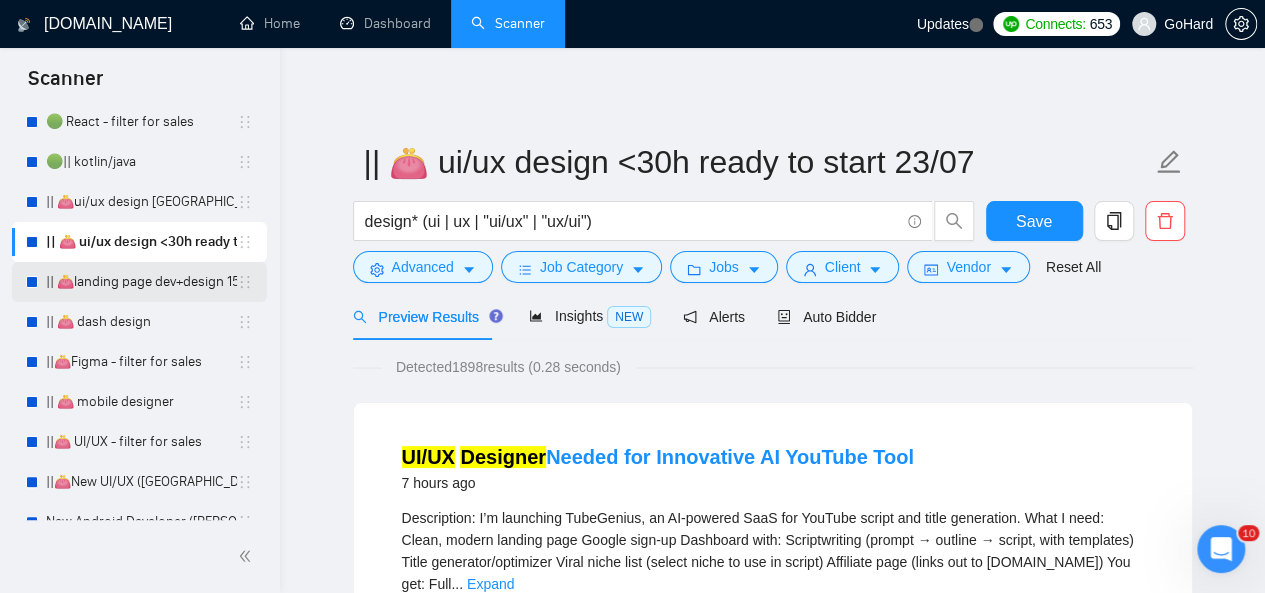 click on "|| 👛landing page dev+design 15/10 example added" at bounding box center [141, 282] 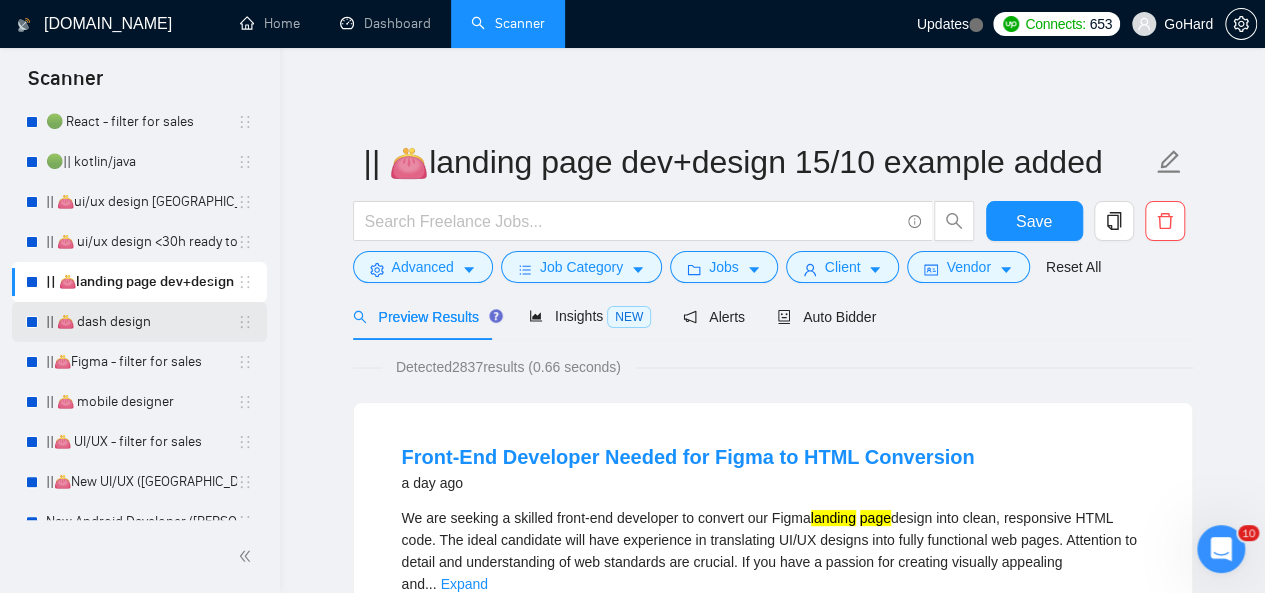 click on "|| 👛 dash design" at bounding box center [141, 322] 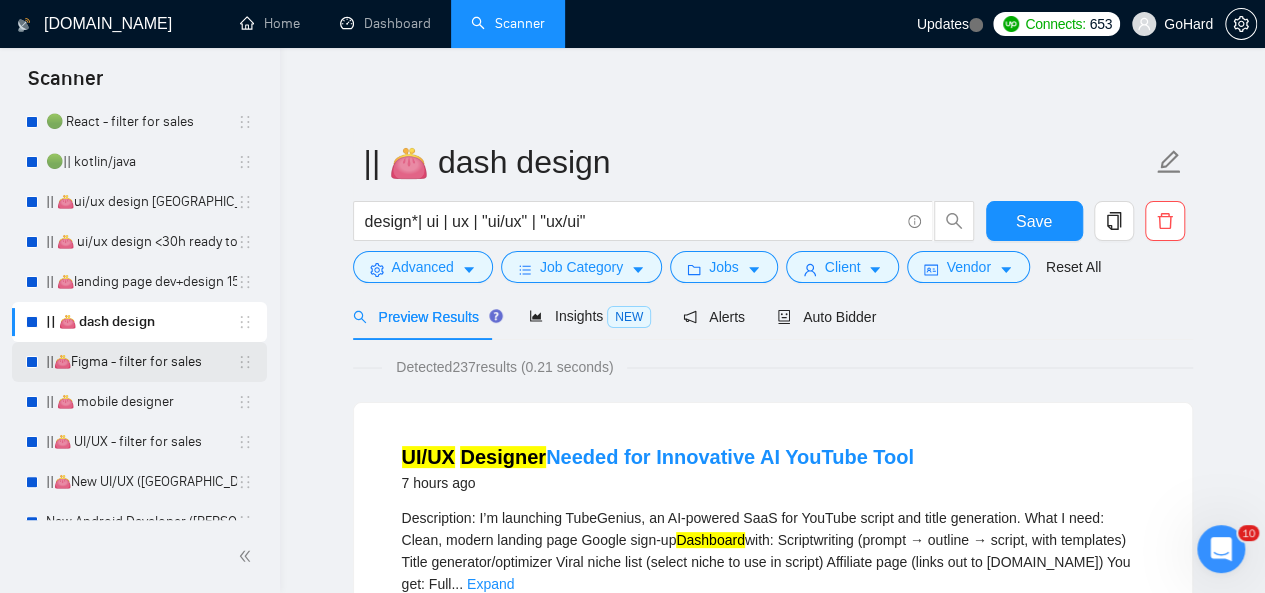 click on "||👛Figma - filter for sales" at bounding box center [141, 362] 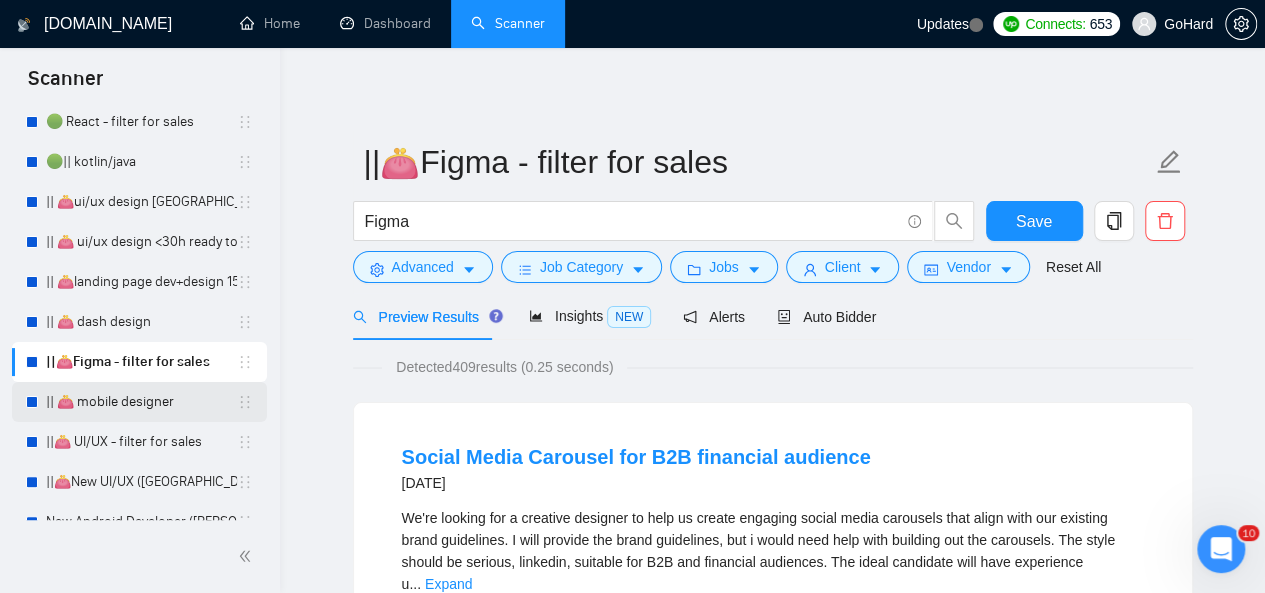 click on "|| 👛 mobile designer" at bounding box center (141, 402) 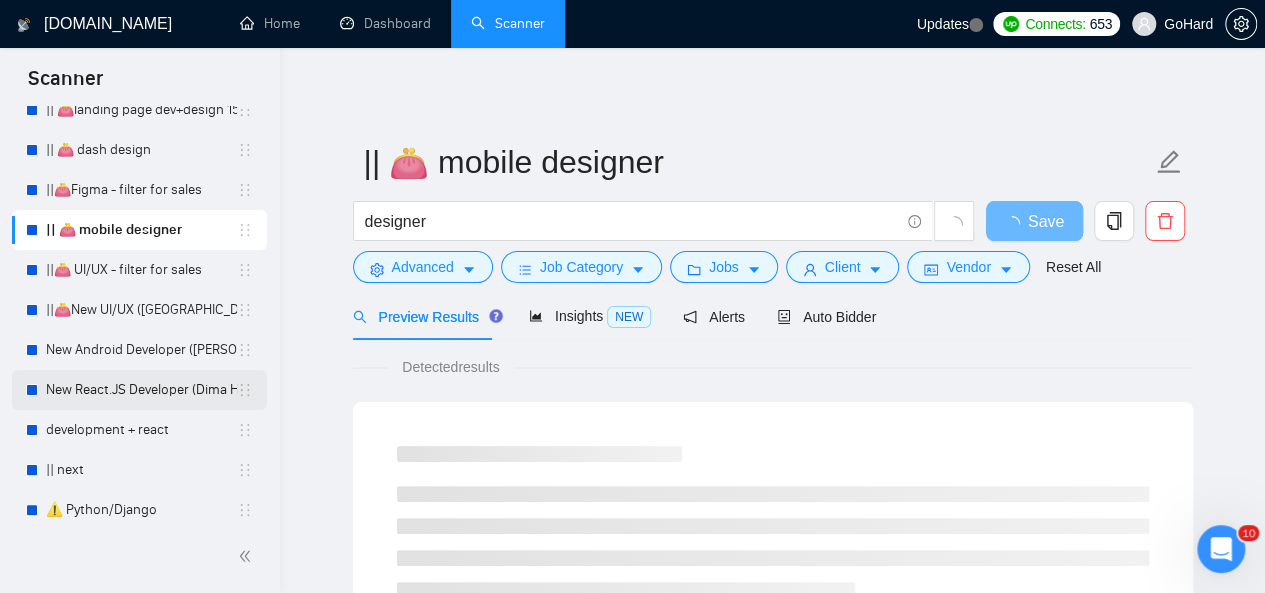 scroll, scrollTop: 700, scrollLeft: 0, axis: vertical 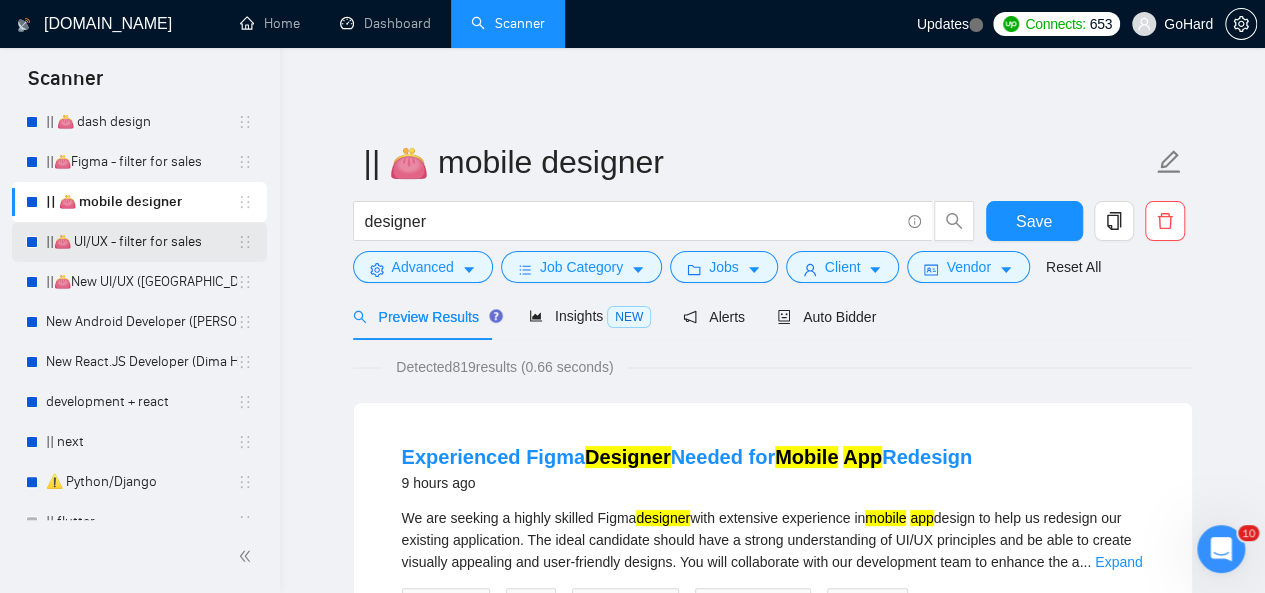click on "||👛 UI/UX - filter for sales" at bounding box center [141, 242] 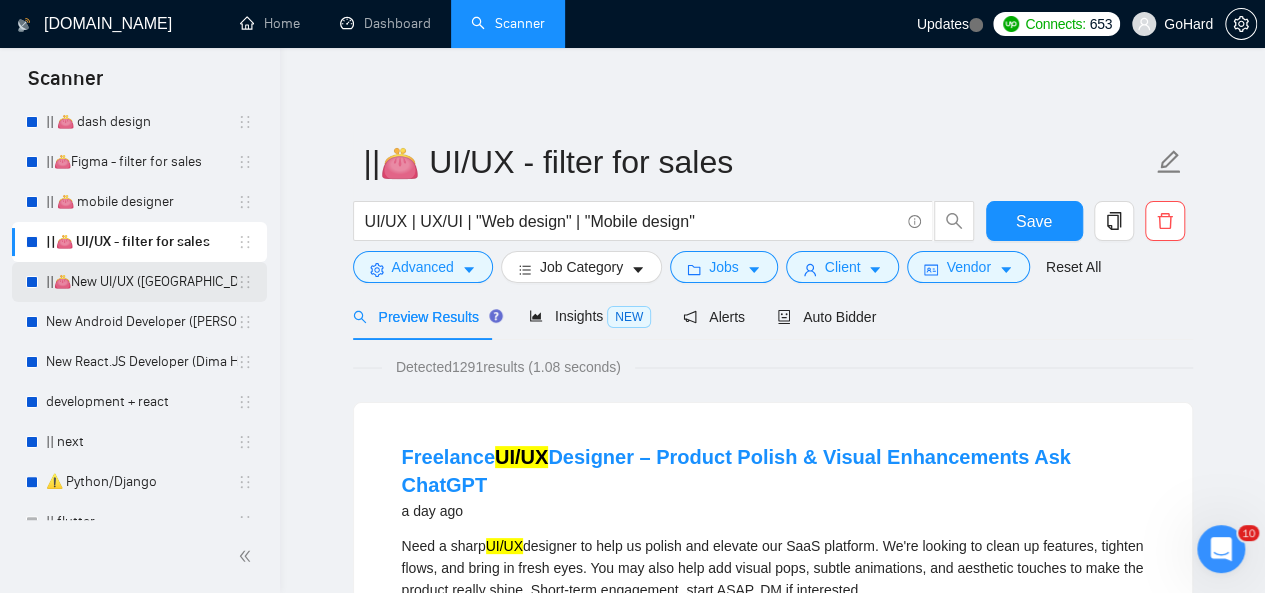 click on "||👛New UI/UX ([GEOGRAPHIC_DATA])" at bounding box center [141, 282] 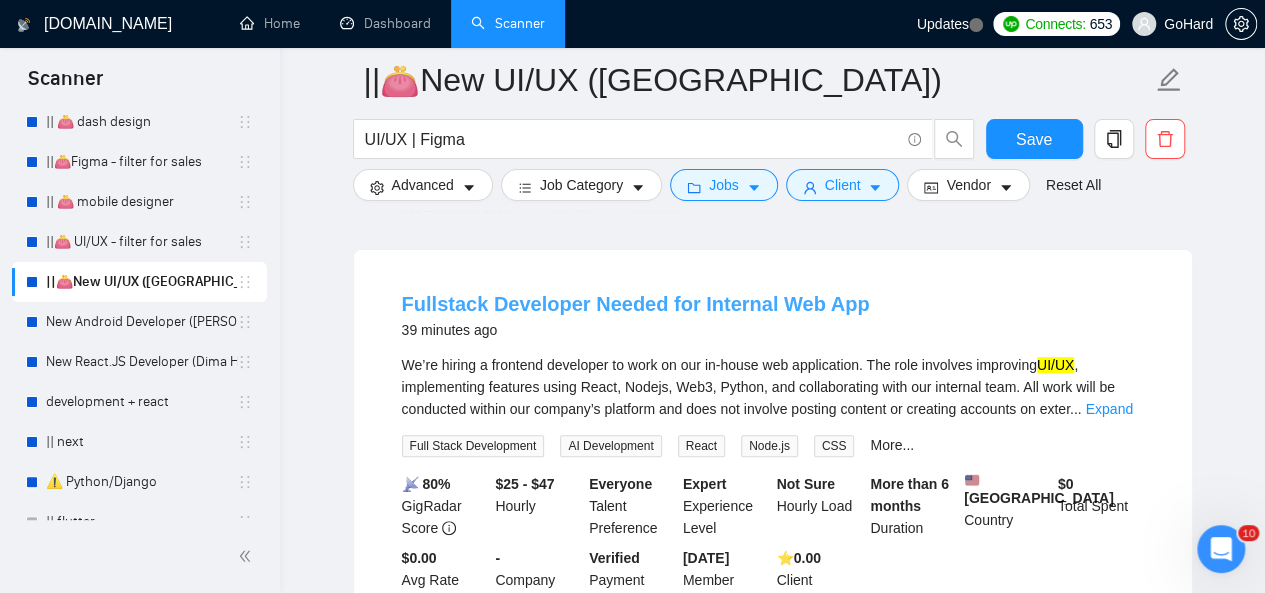 scroll, scrollTop: 200, scrollLeft: 0, axis: vertical 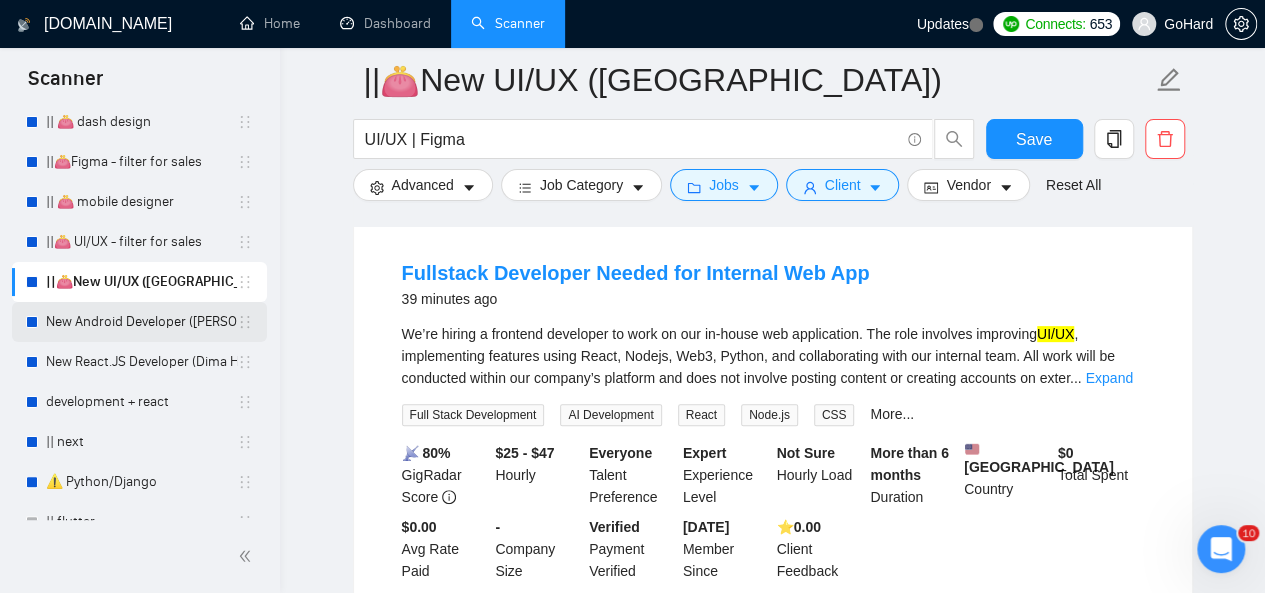 click on "New Android Developer ([PERSON_NAME])" at bounding box center (141, 322) 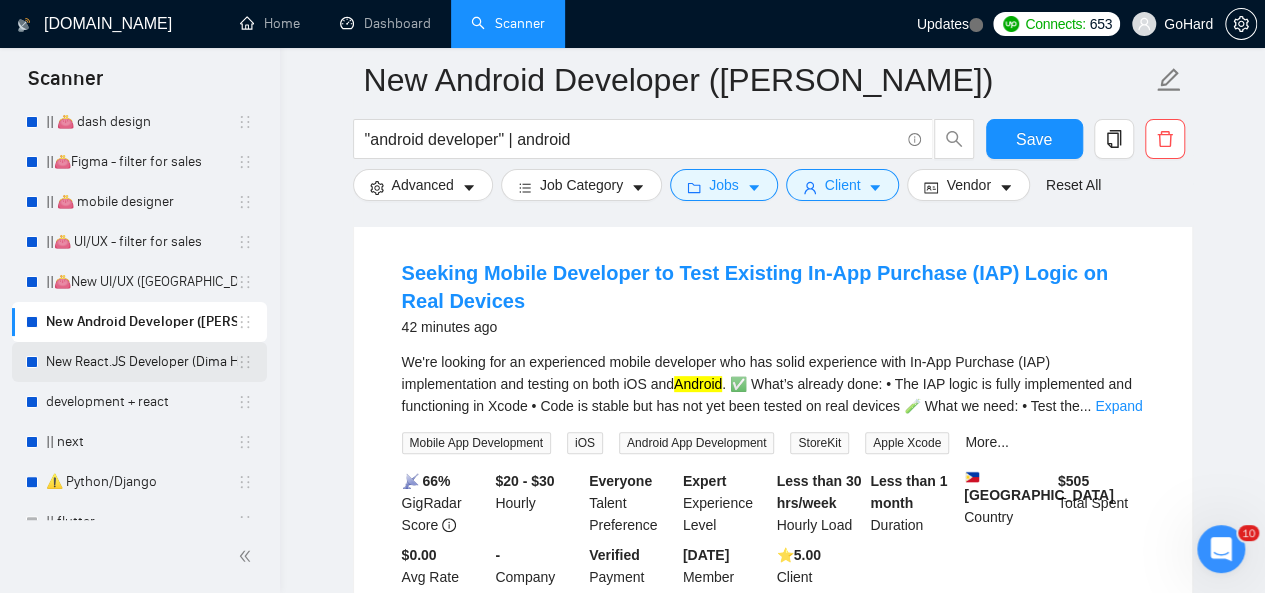 click on "New React.JS Developer (Dima H)" at bounding box center (141, 362) 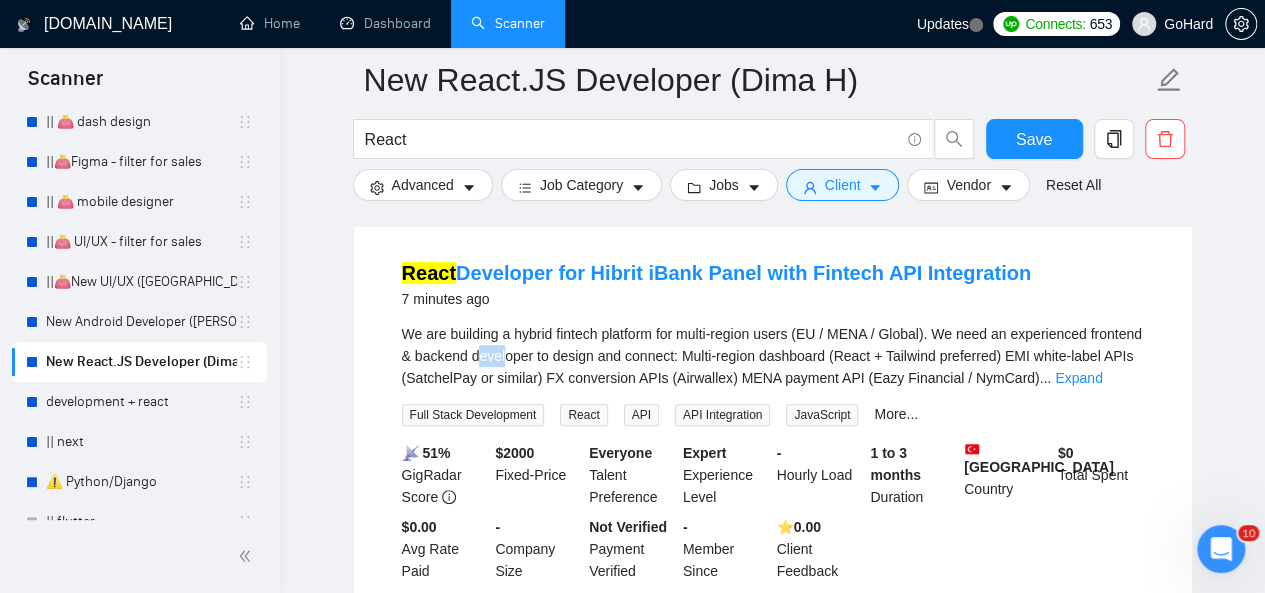 drag, startPoint x: 541, startPoint y: 349, endPoint x: 563, endPoint y: 347, distance: 22.090721 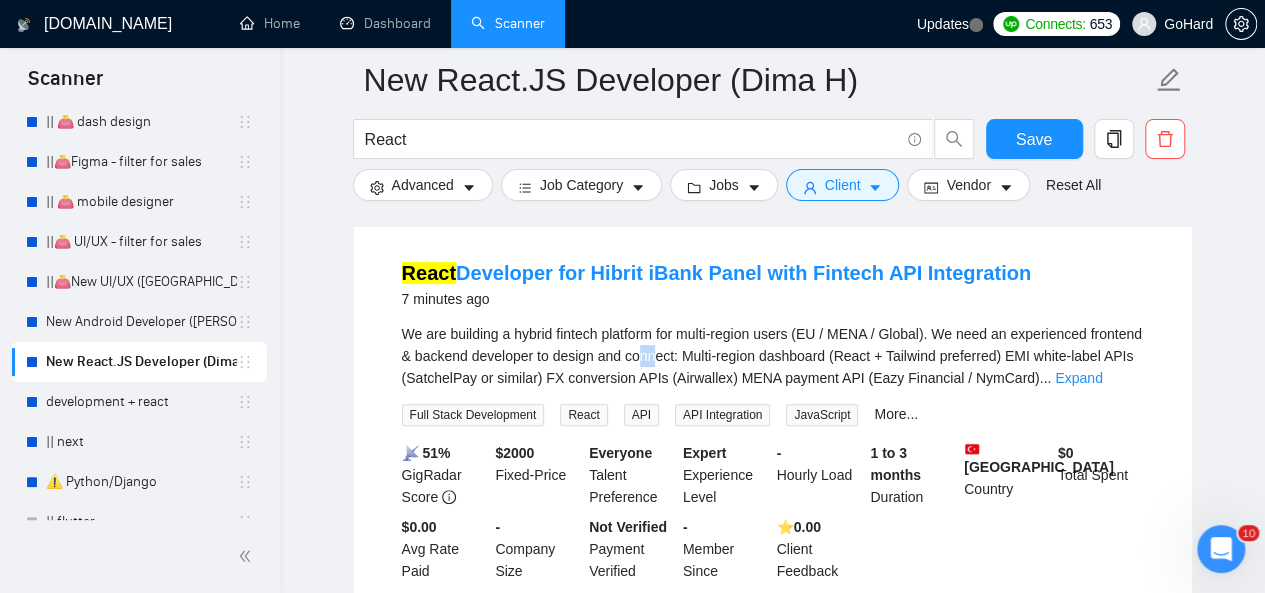 drag, startPoint x: 698, startPoint y: 351, endPoint x: 767, endPoint y: 349, distance: 69.02898 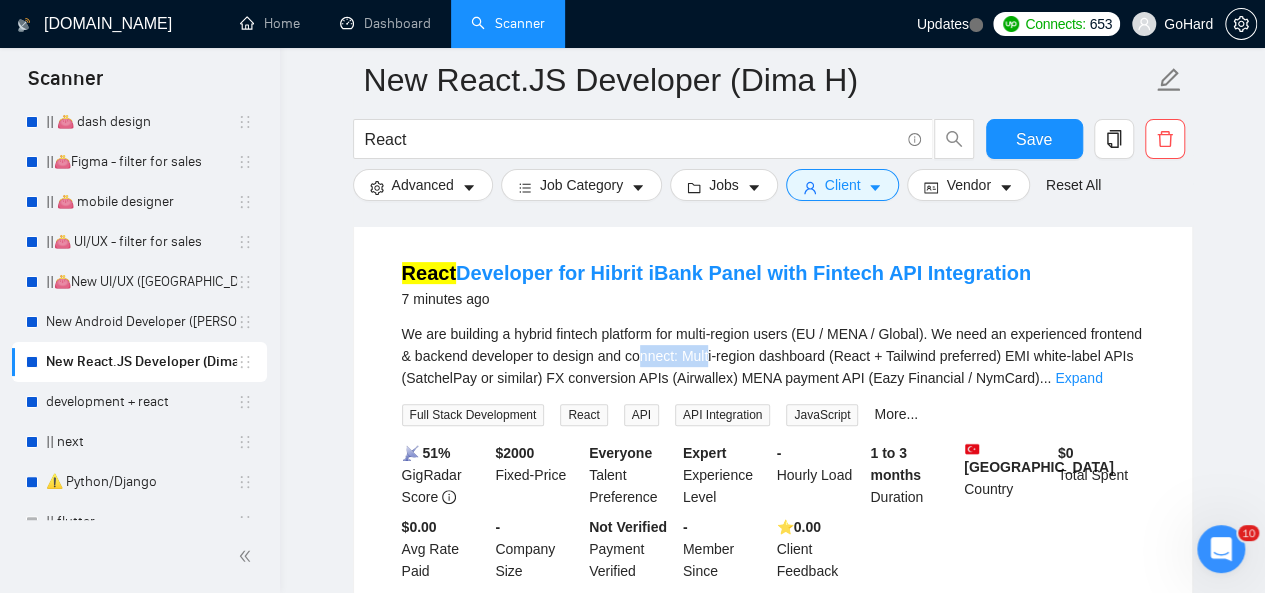 click on "We are building a hybrid fintech platform for multi-region users (EU / MENA / Global).
We need an experienced frontend & backend developer to design and connect:
Multi-region dashboard (React + Tailwind preferred)
EMI white-label APIs (SatchelPay or similar)
FX conversion APIs (Airwallex)
MENA payment API (Eazy Financial / NymCard)
... Expand" at bounding box center (773, 356) 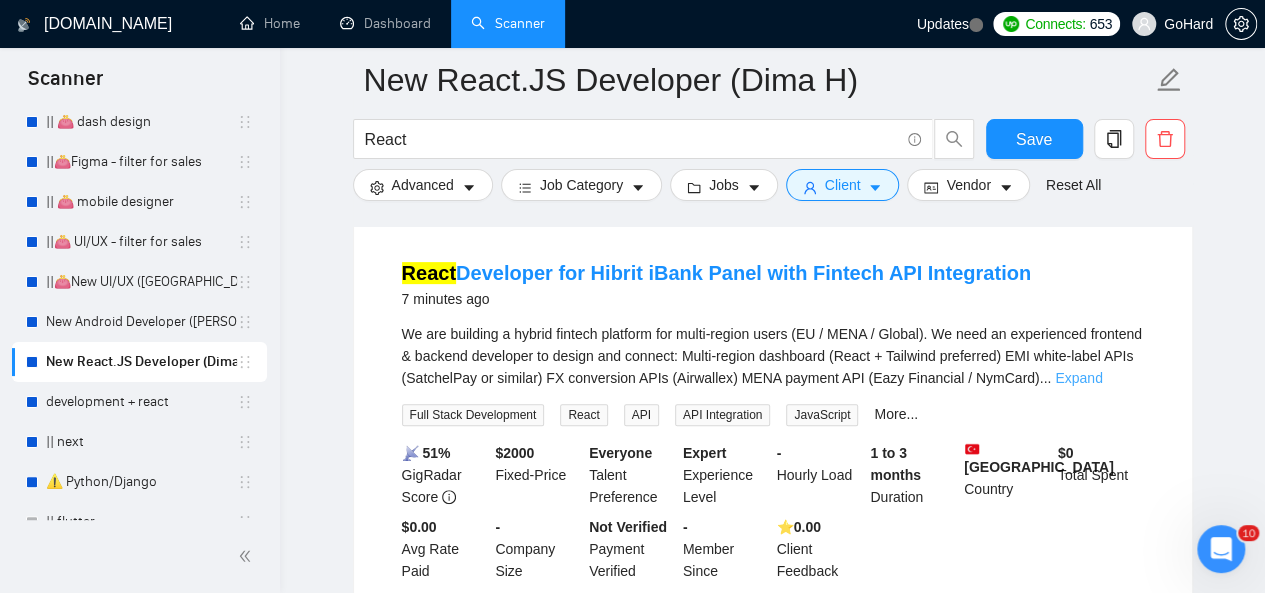click on "Expand" at bounding box center [1078, 378] 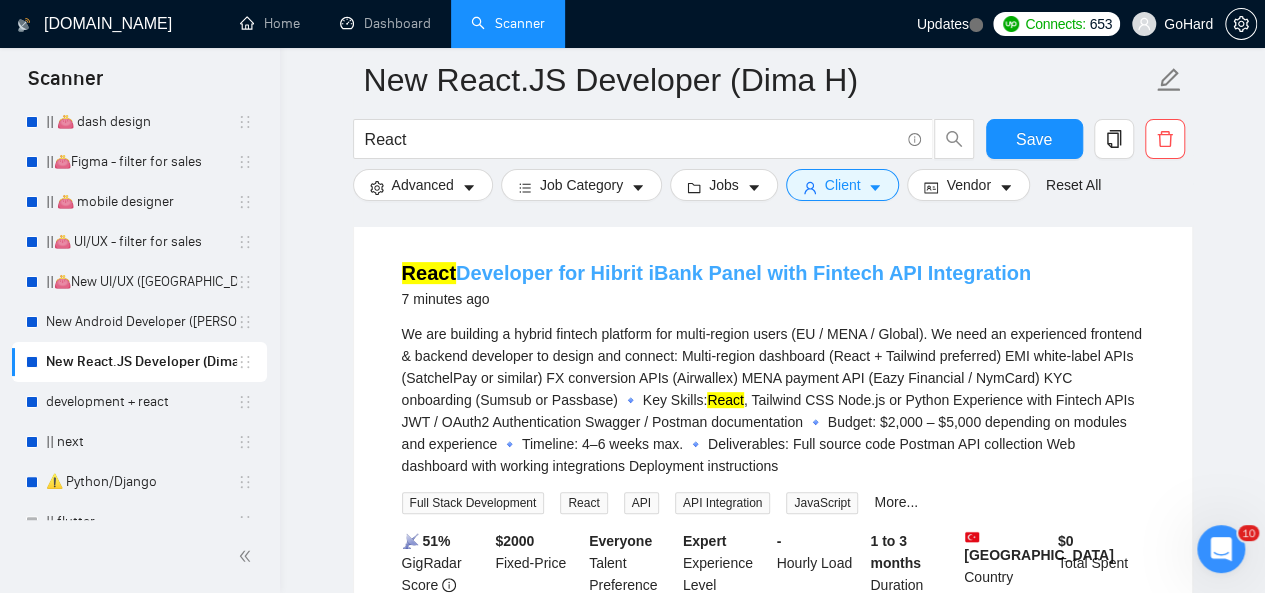 click on "React  Developer for Hibrit iBank Panel with Fintech API Integration" at bounding box center (716, 273) 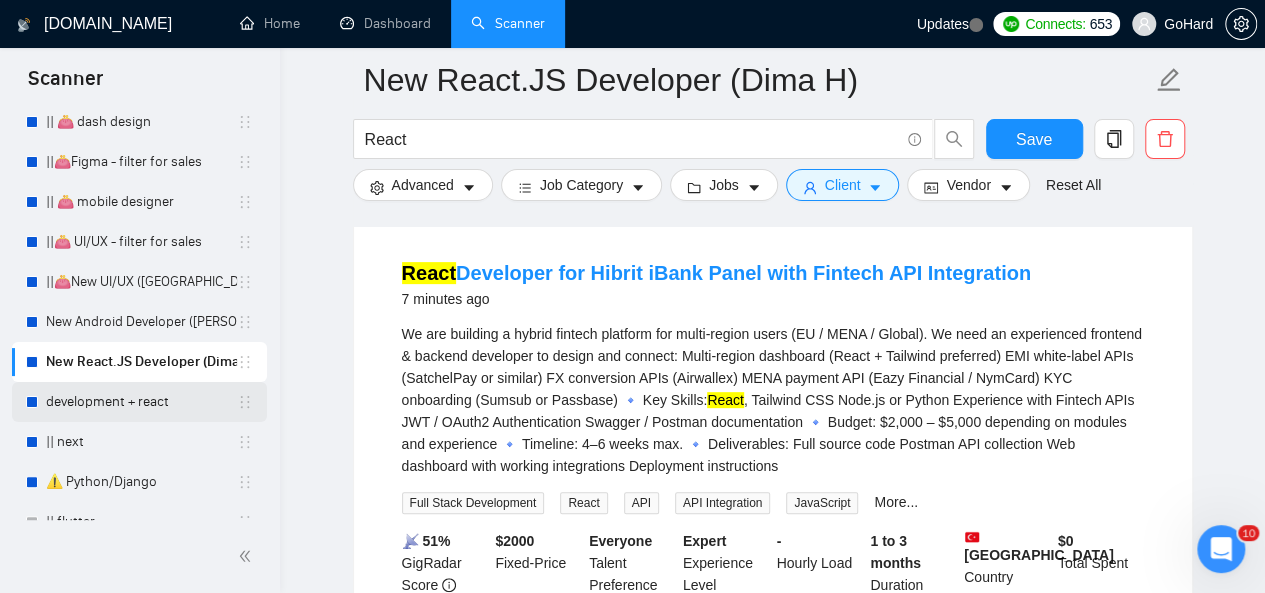 click on "development + react" at bounding box center (141, 402) 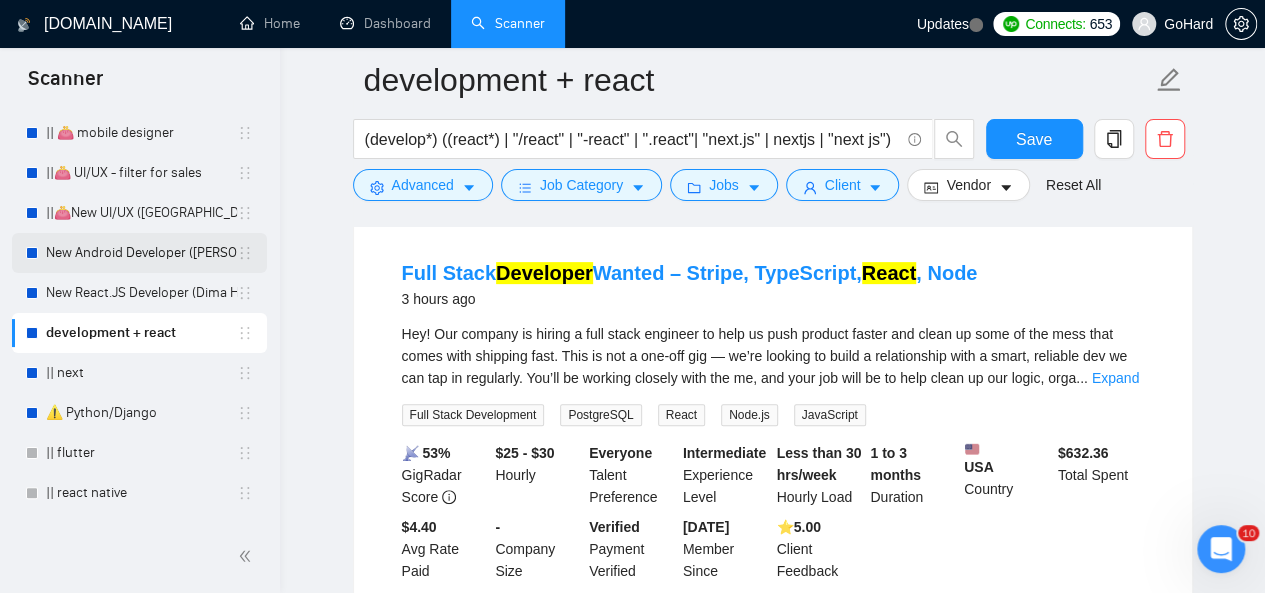 scroll, scrollTop: 800, scrollLeft: 0, axis: vertical 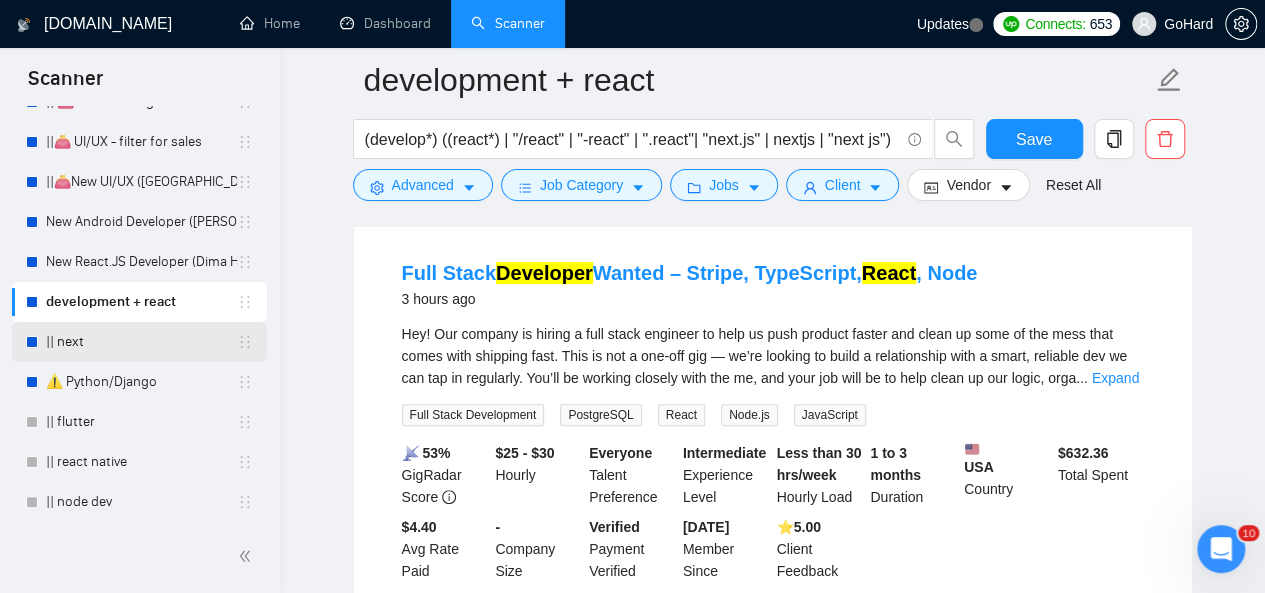 click on "|| next" at bounding box center (141, 342) 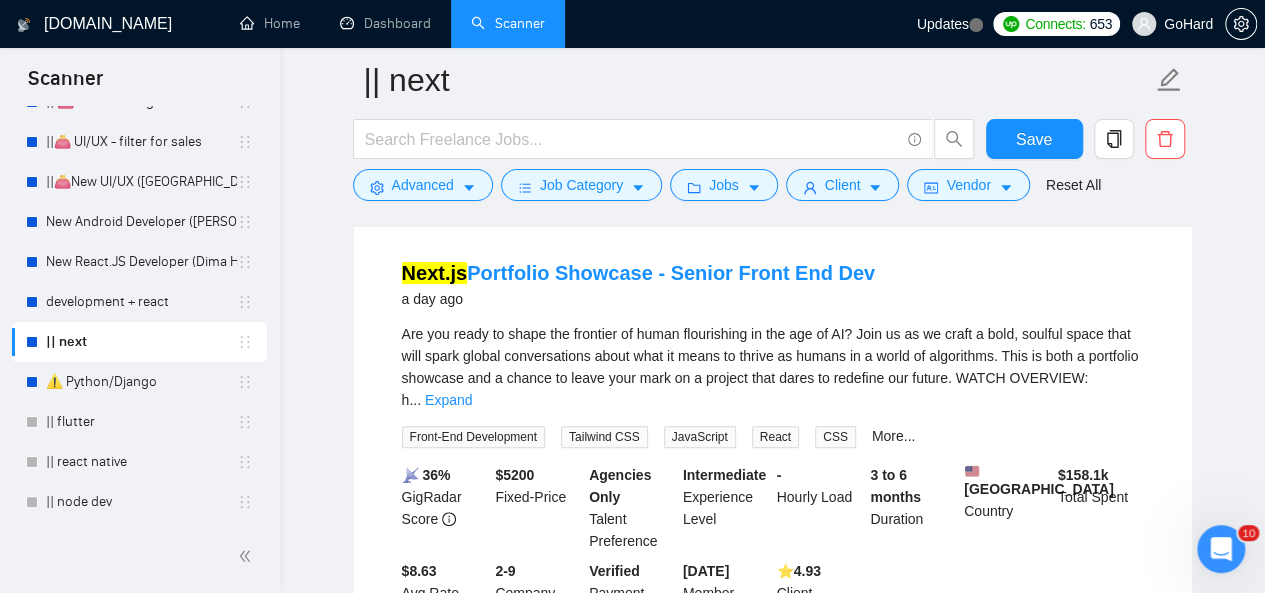 scroll, scrollTop: 900, scrollLeft: 0, axis: vertical 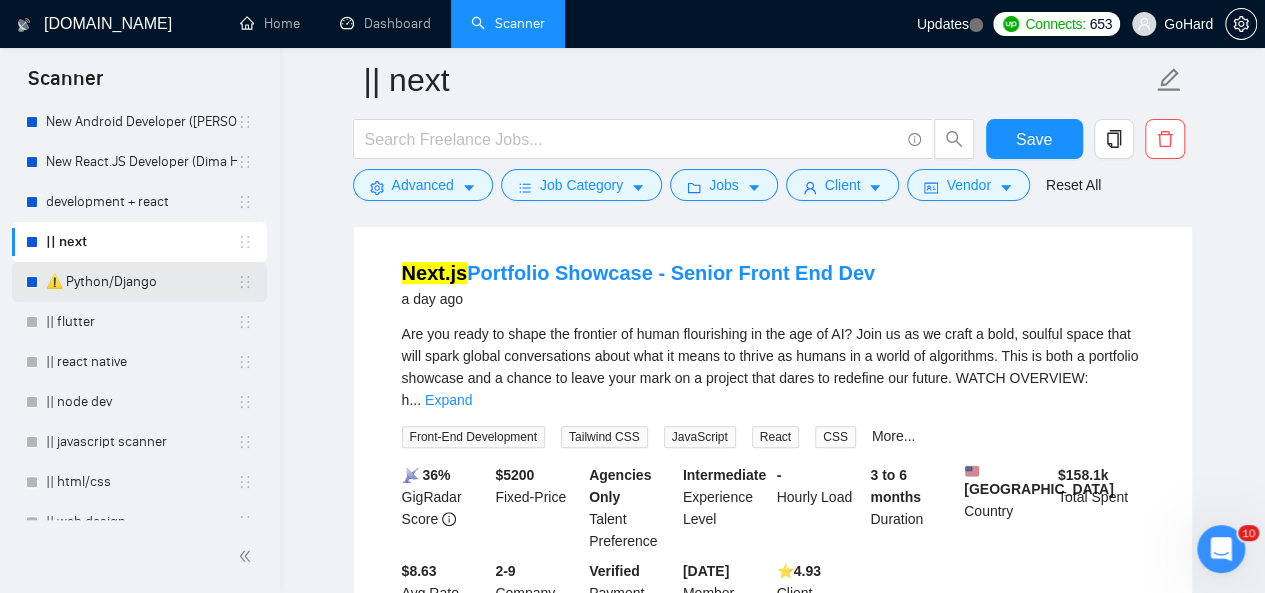 click on "⚠️ Python/Django" at bounding box center (141, 282) 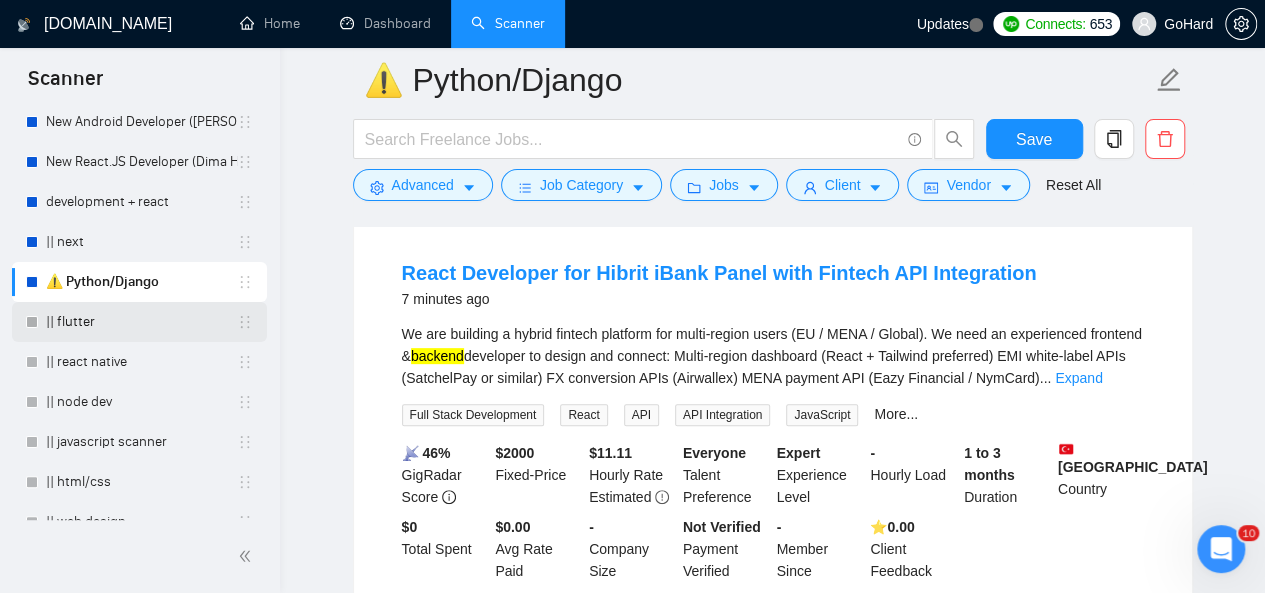 click on "|| flutter" at bounding box center [141, 322] 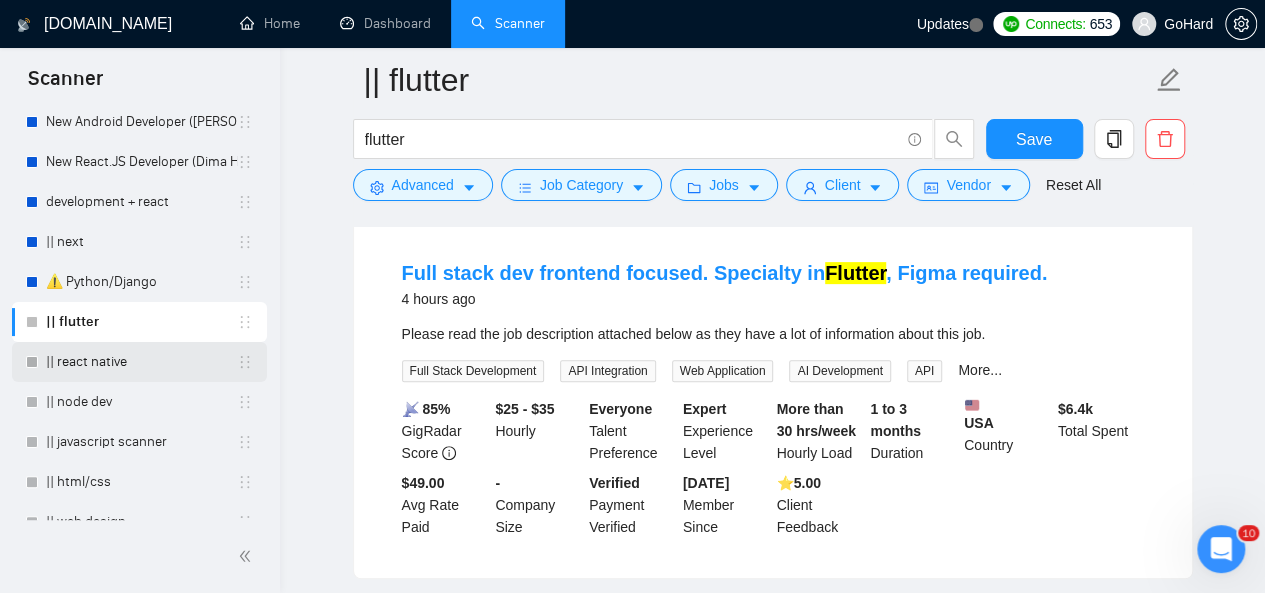 click on "|| react native" at bounding box center [141, 362] 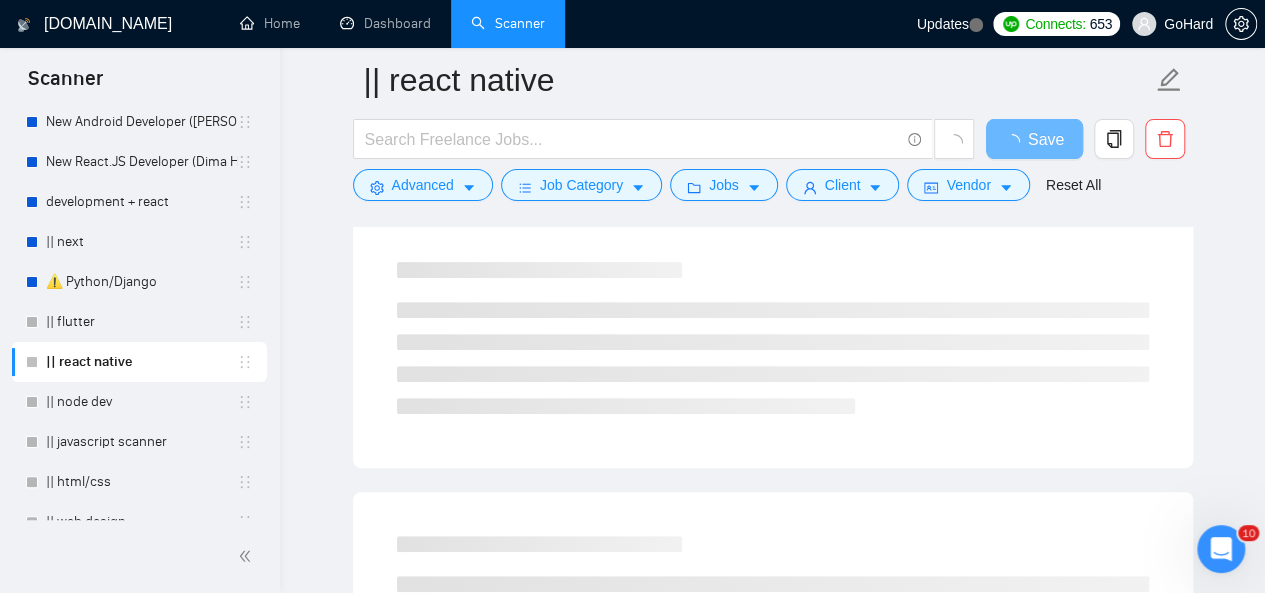 scroll, scrollTop: 1000, scrollLeft: 0, axis: vertical 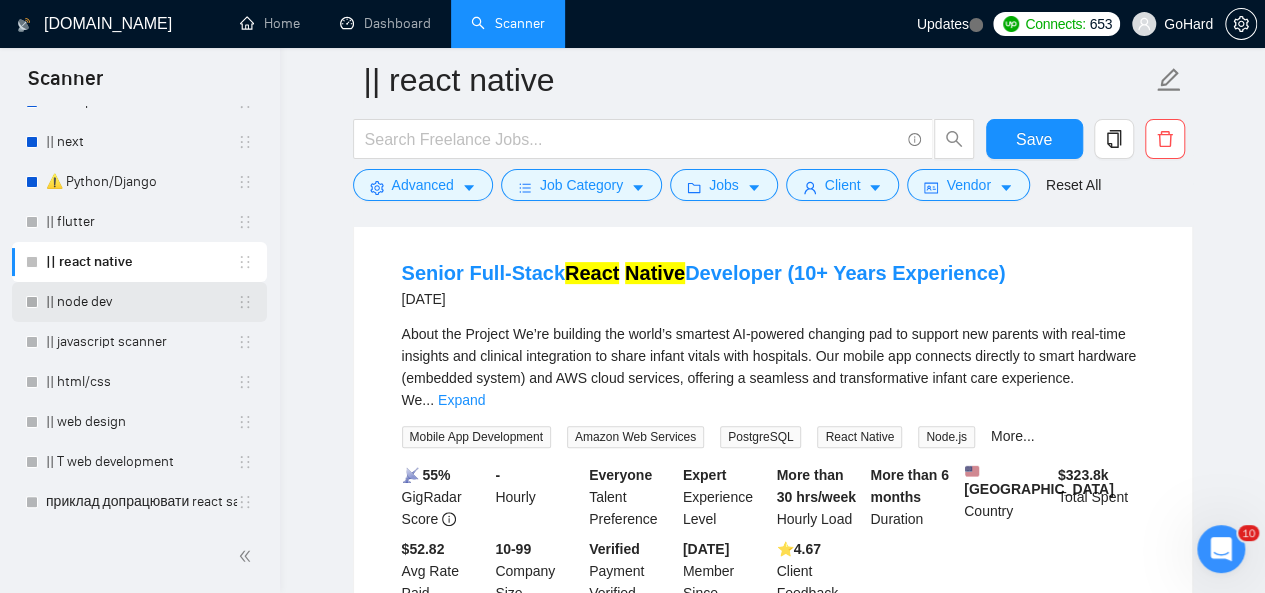 click on "|| node dev" at bounding box center (141, 302) 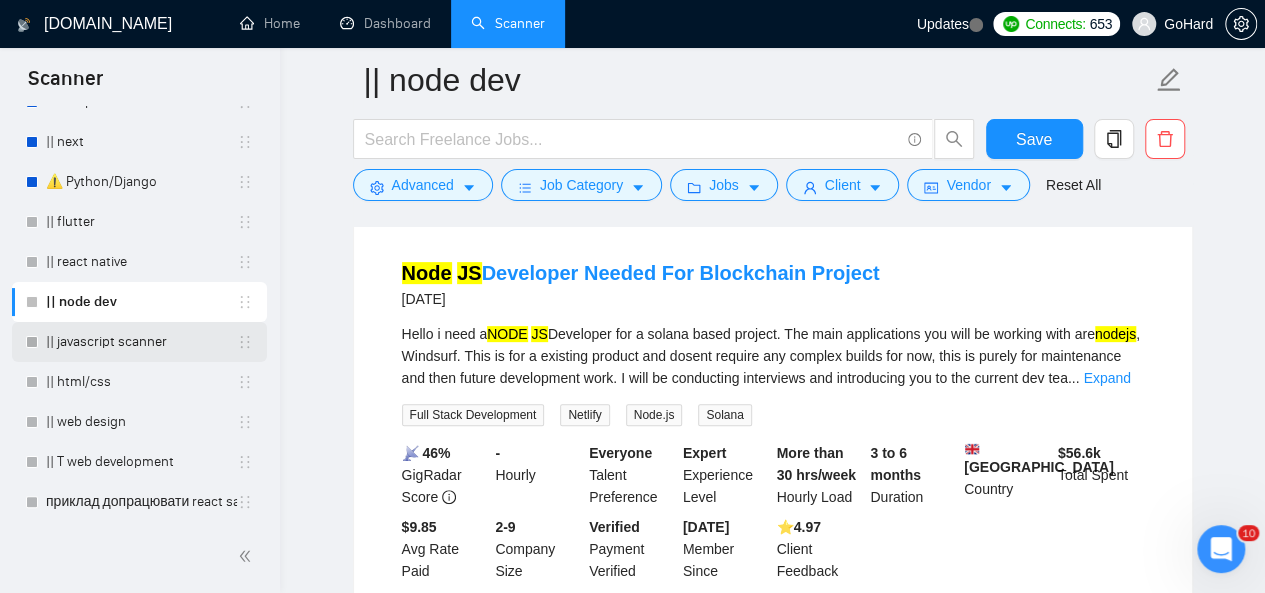 click on "|| javascript scanner" at bounding box center [141, 342] 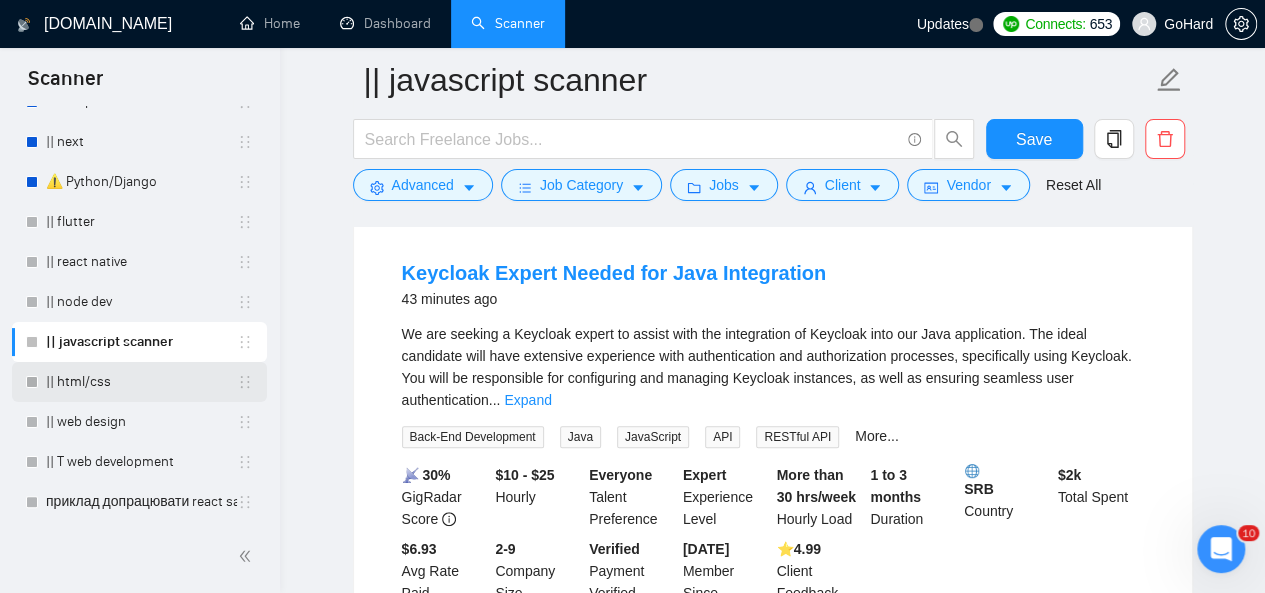 click on "|| html/css" at bounding box center (141, 382) 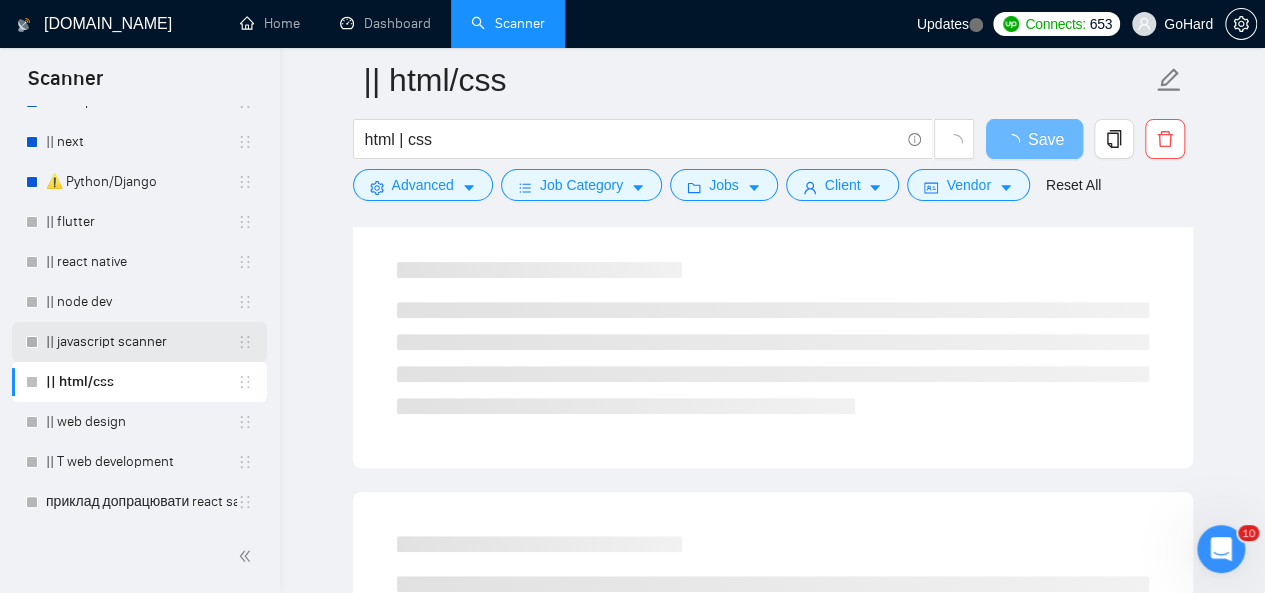 click on "|| javascript scanner" at bounding box center [141, 342] 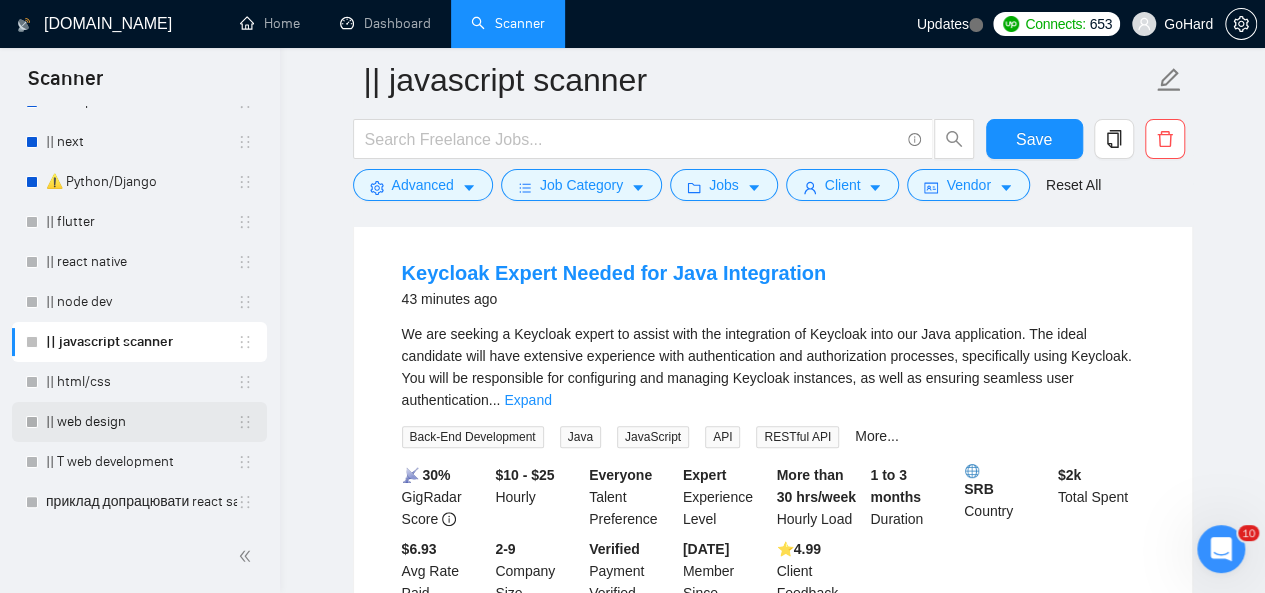 click on "|| web design" at bounding box center (141, 422) 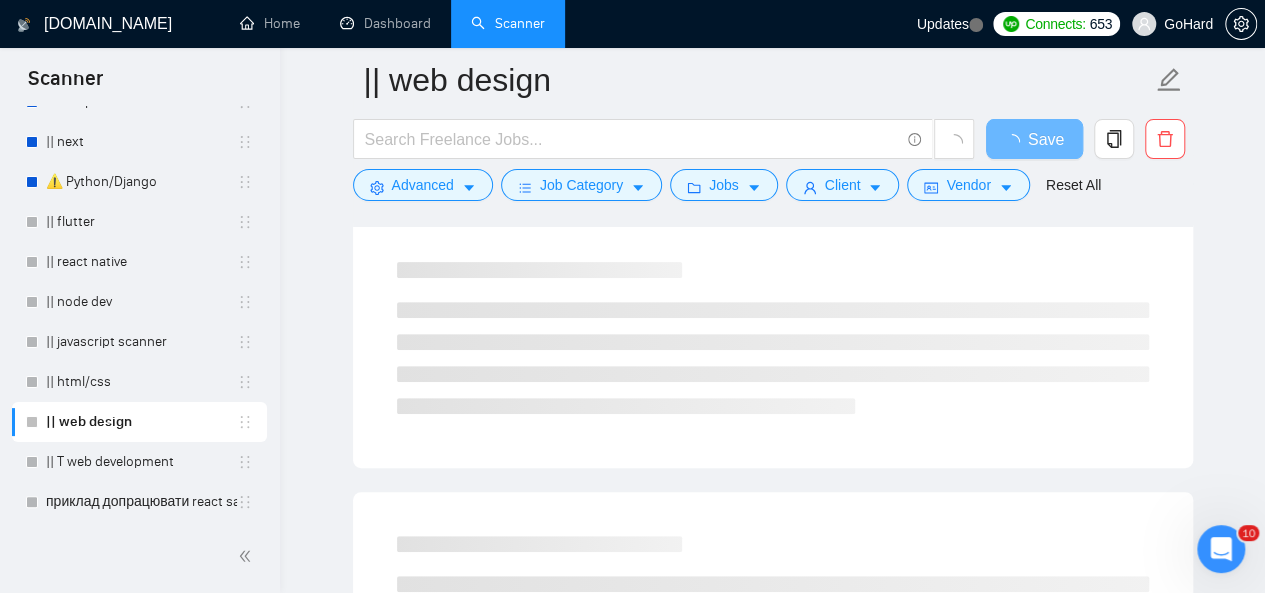 scroll, scrollTop: 1002, scrollLeft: 0, axis: vertical 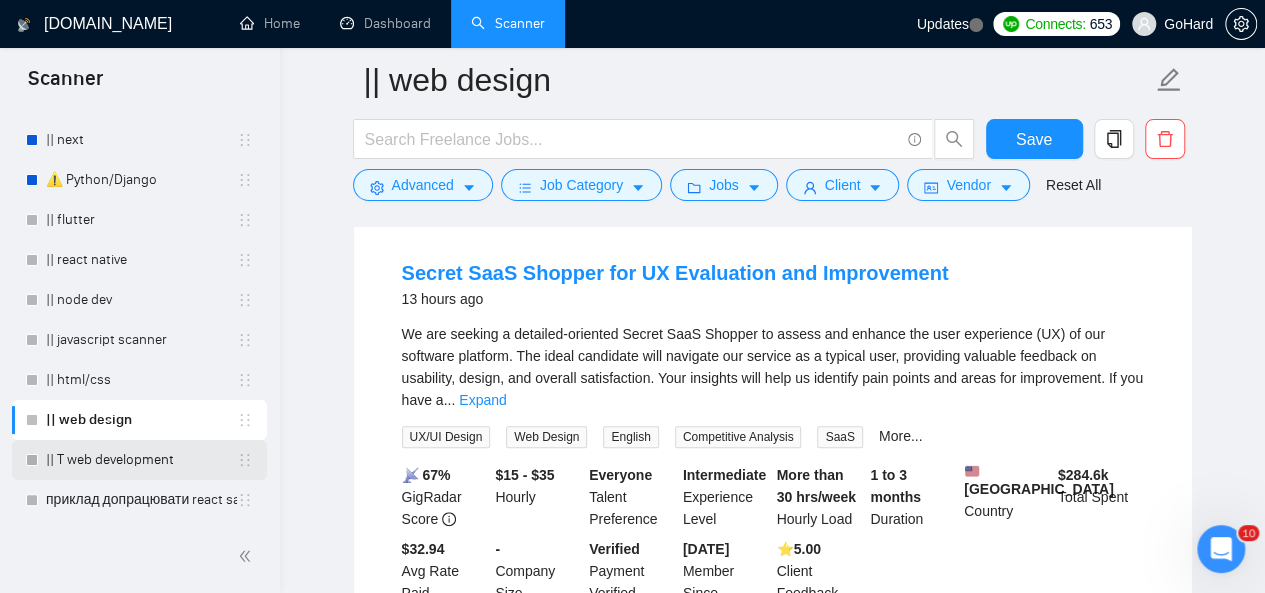 click on "|| T web development" at bounding box center [141, 460] 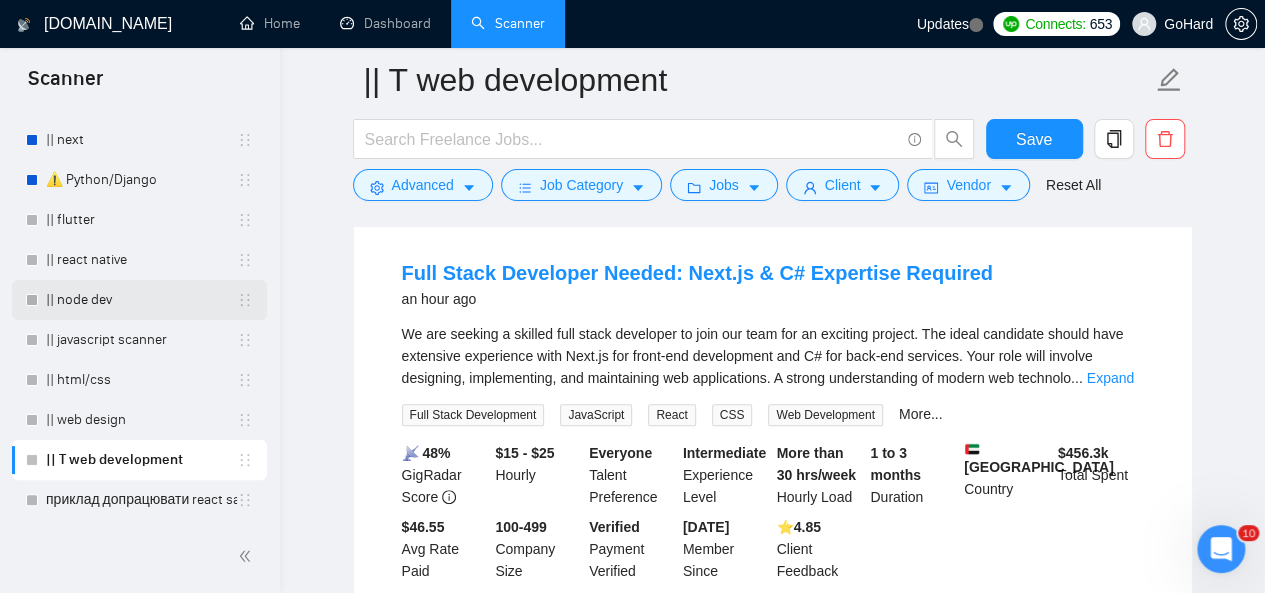 scroll, scrollTop: 300, scrollLeft: 0, axis: vertical 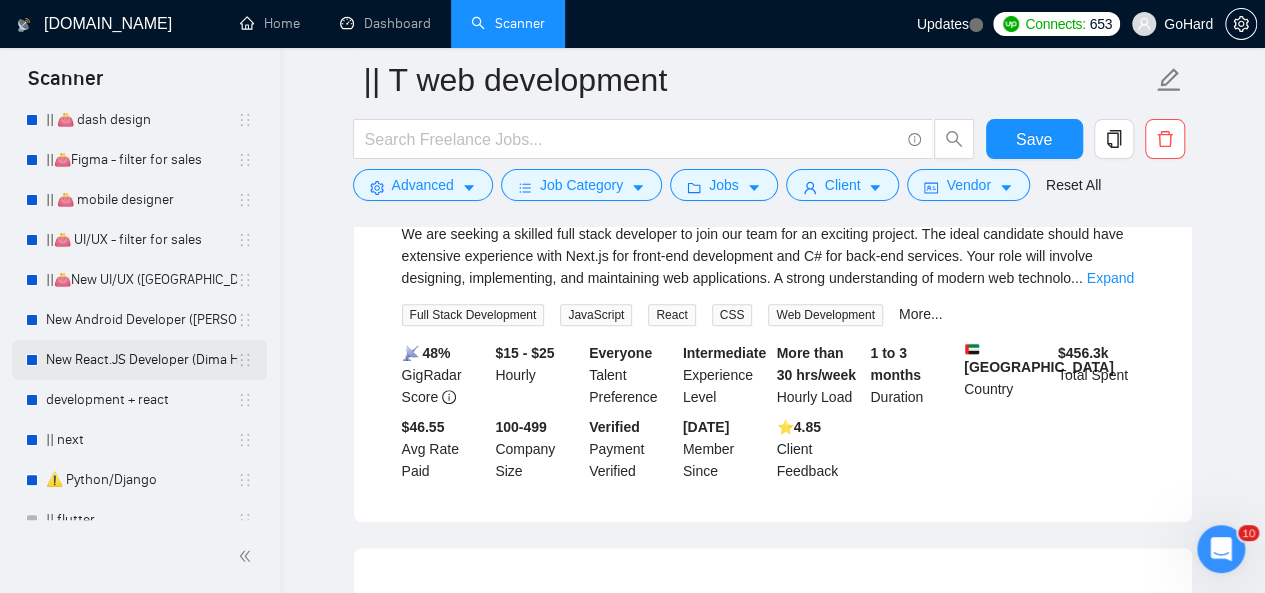 click on "New React.JS Developer (Dima H)" at bounding box center [141, 360] 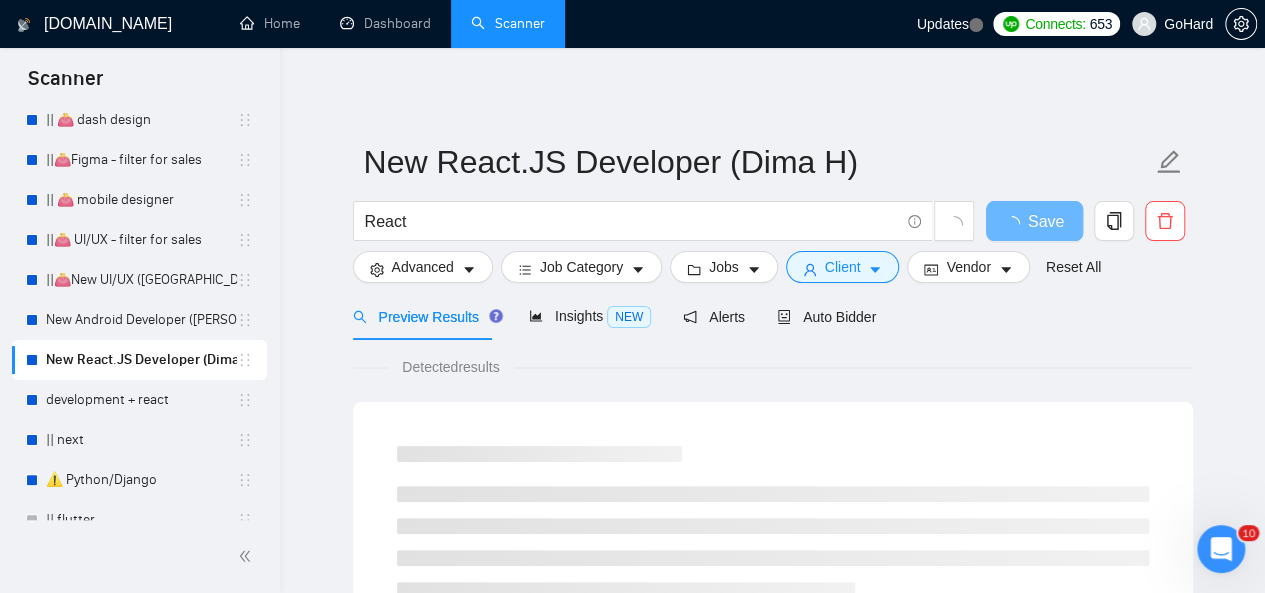 scroll, scrollTop: 100, scrollLeft: 0, axis: vertical 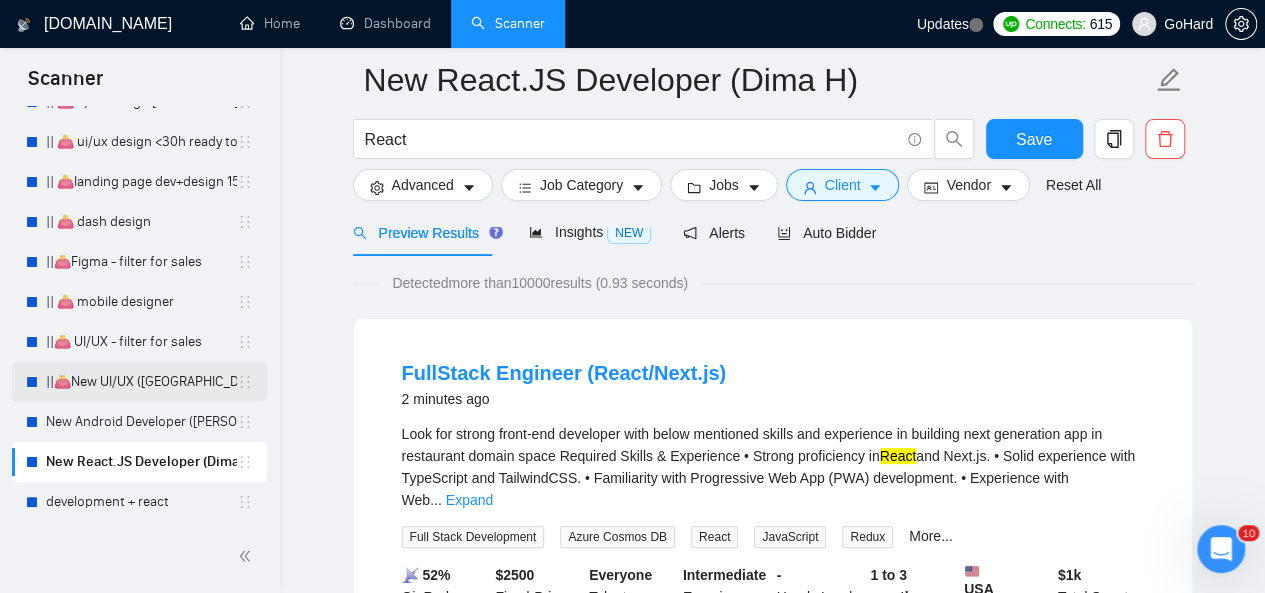 click on "||👛New UI/UX ([GEOGRAPHIC_DATA])" at bounding box center [141, 382] 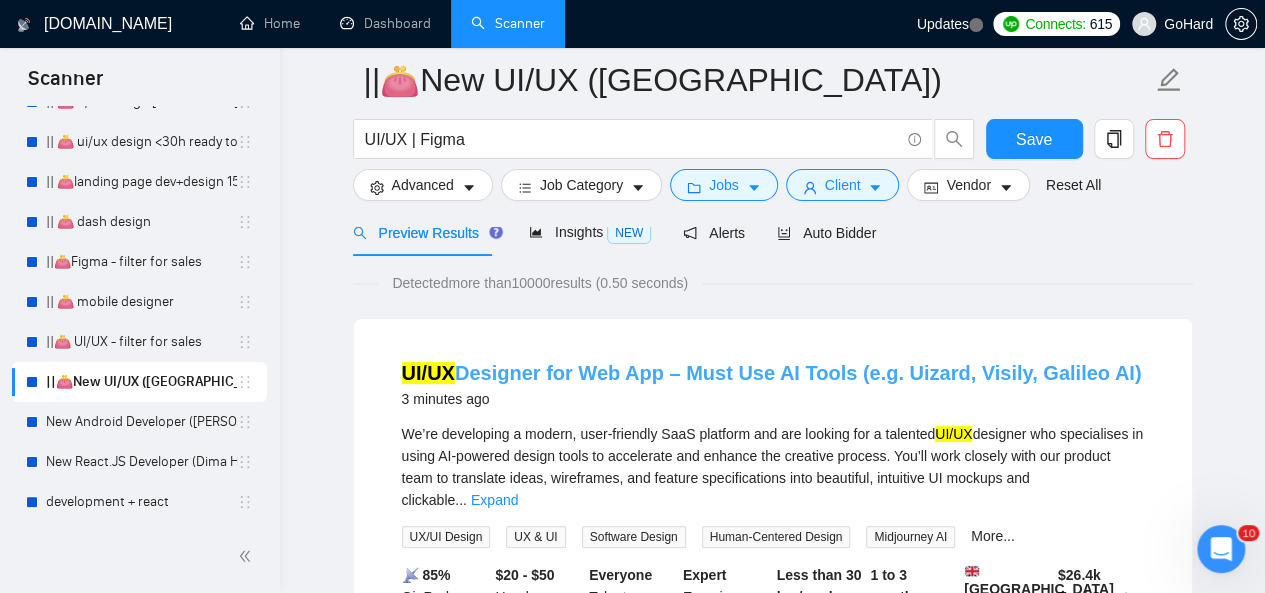 click on "UI/UX  Designer for Web App – Must Use AI Tools (e.g. Uizard, Visily, Galileo AI)" at bounding box center (772, 373) 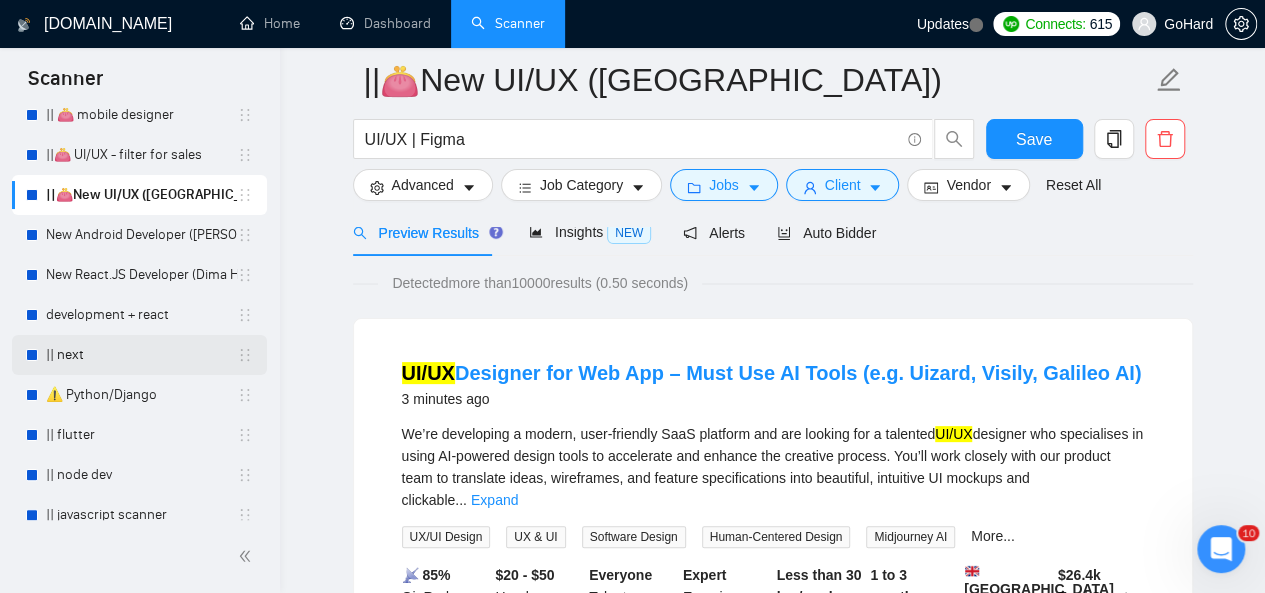 scroll, scrollTop: 762, scrollLeft: 0, axis: vertical 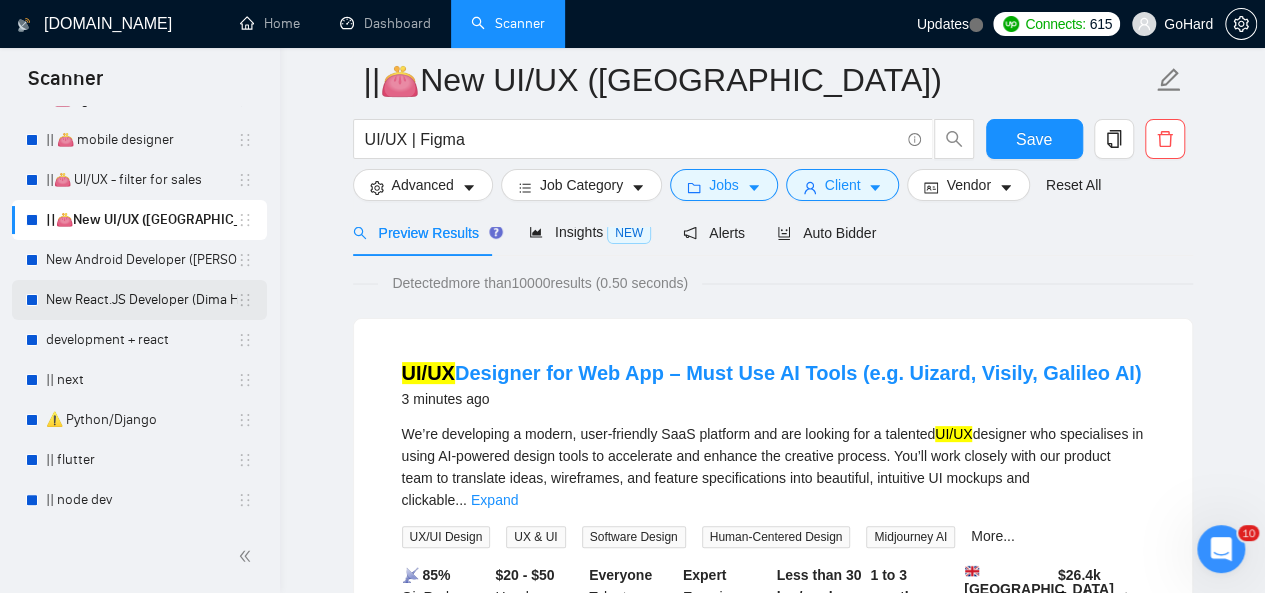 click on "New React.JS Developer (Dima H)" at bounding box center [141, 300] 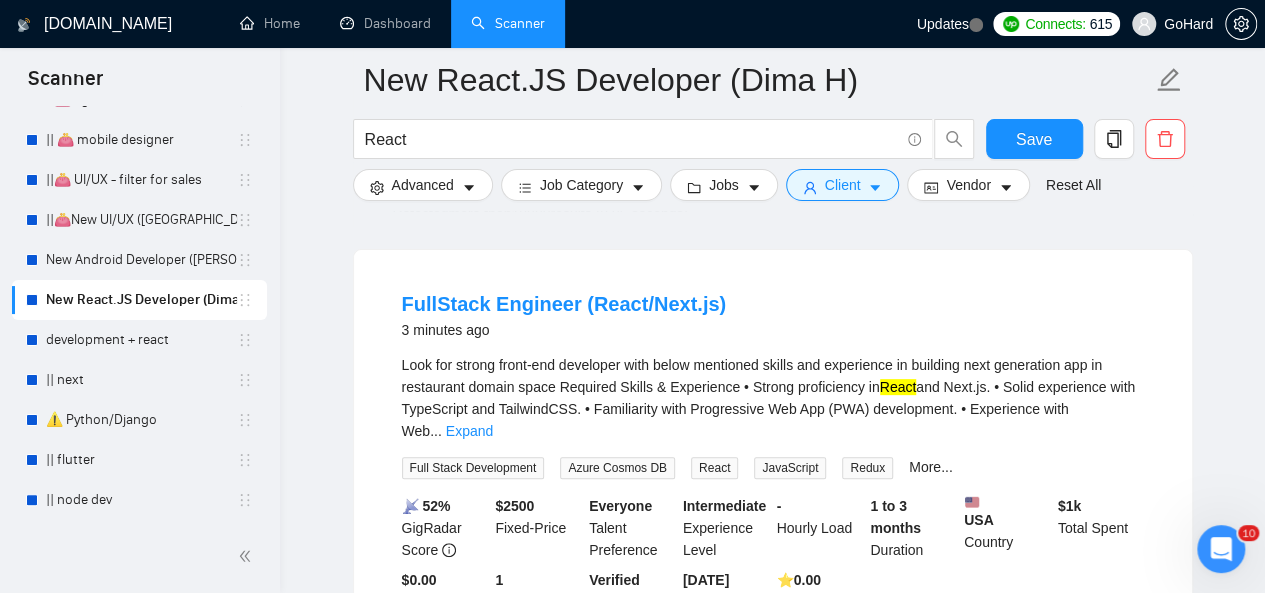 scroll, scrollTop: 200, scrollLeft: 0, axis: vertical 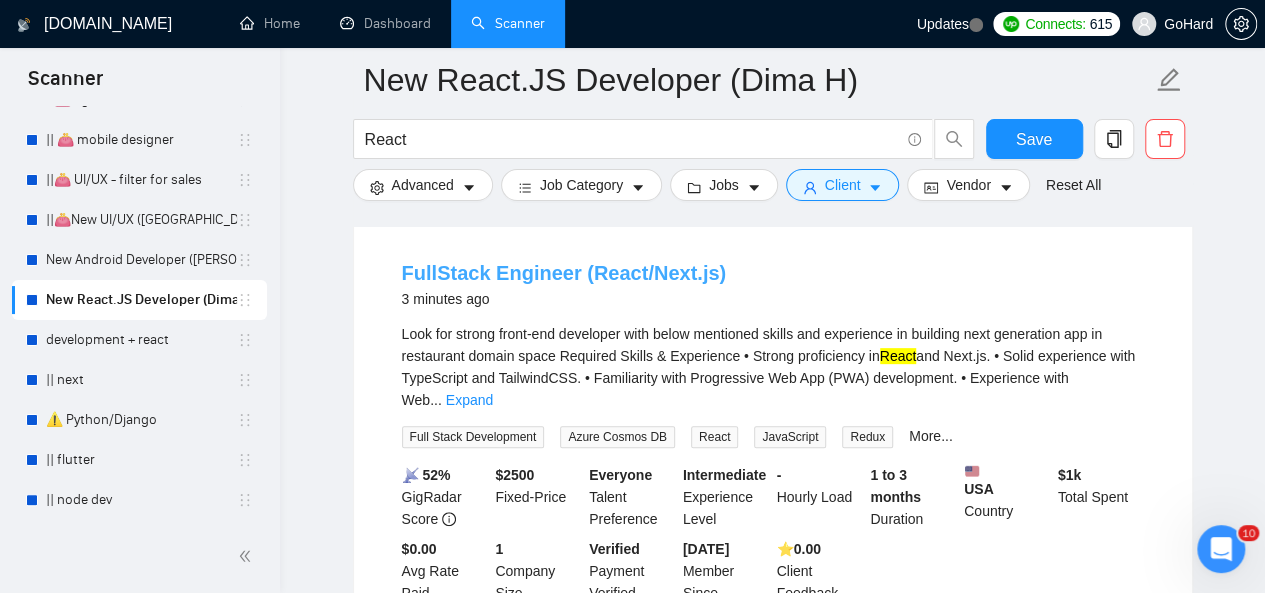click on "FullStack Engineer (React/Next.js)" at bounding box center [564, 273] 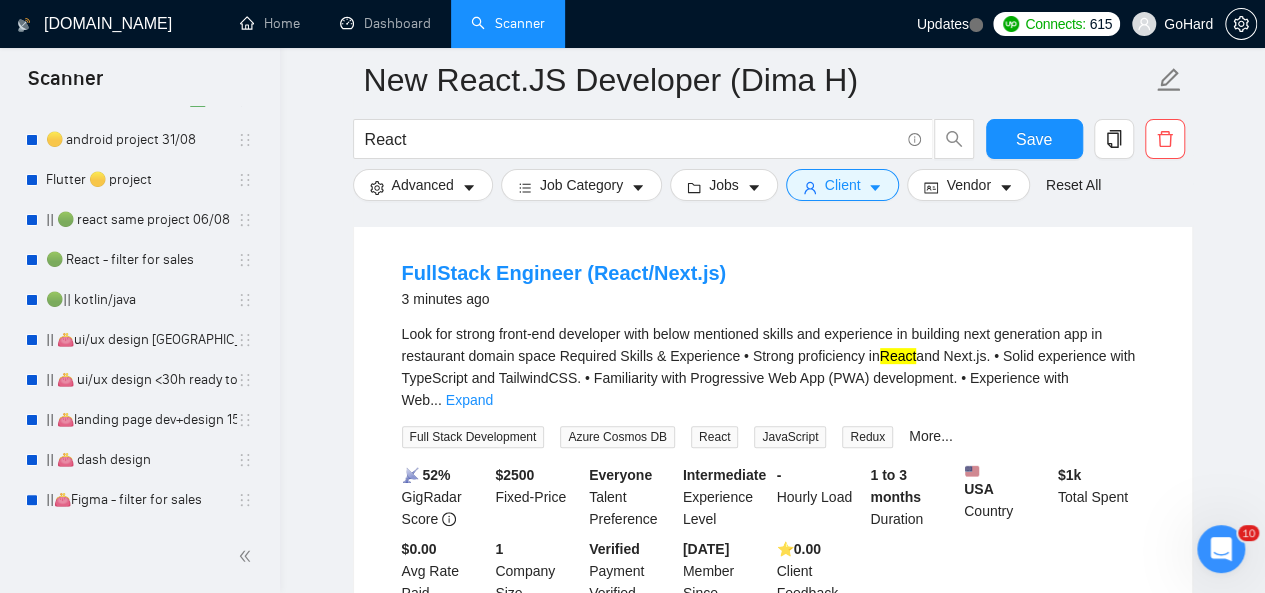 scroll, scrollTop: 262, scrollLeft: 0, axis: vertical 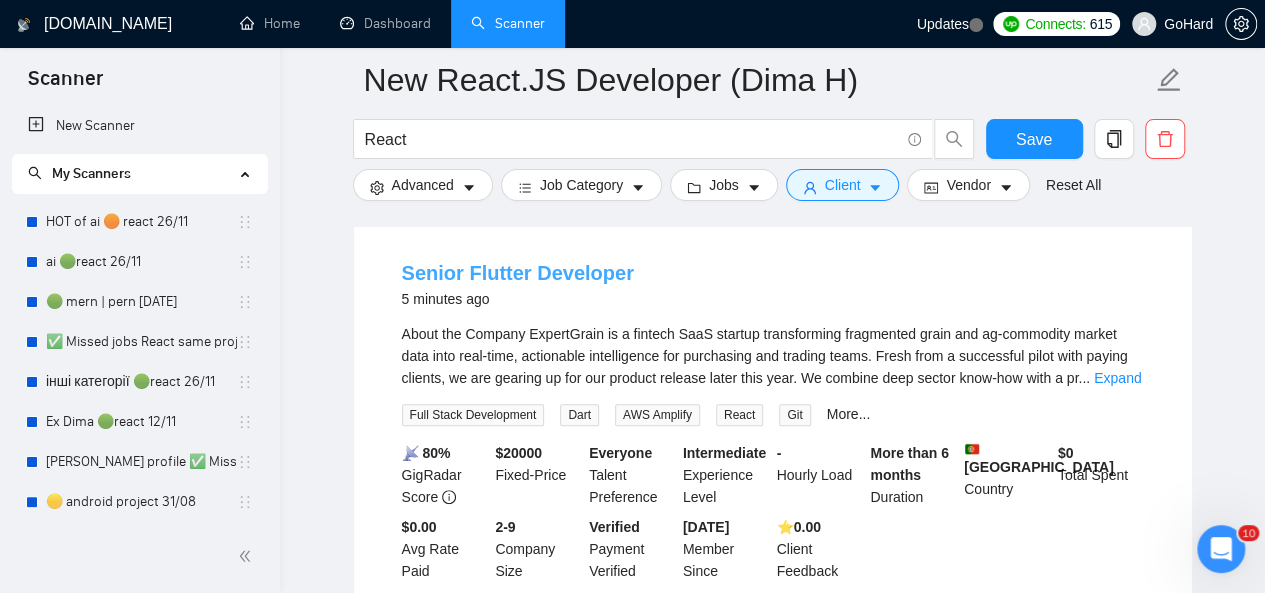 click on "Senior Flutter Developer" at bounding box center [518, 273] 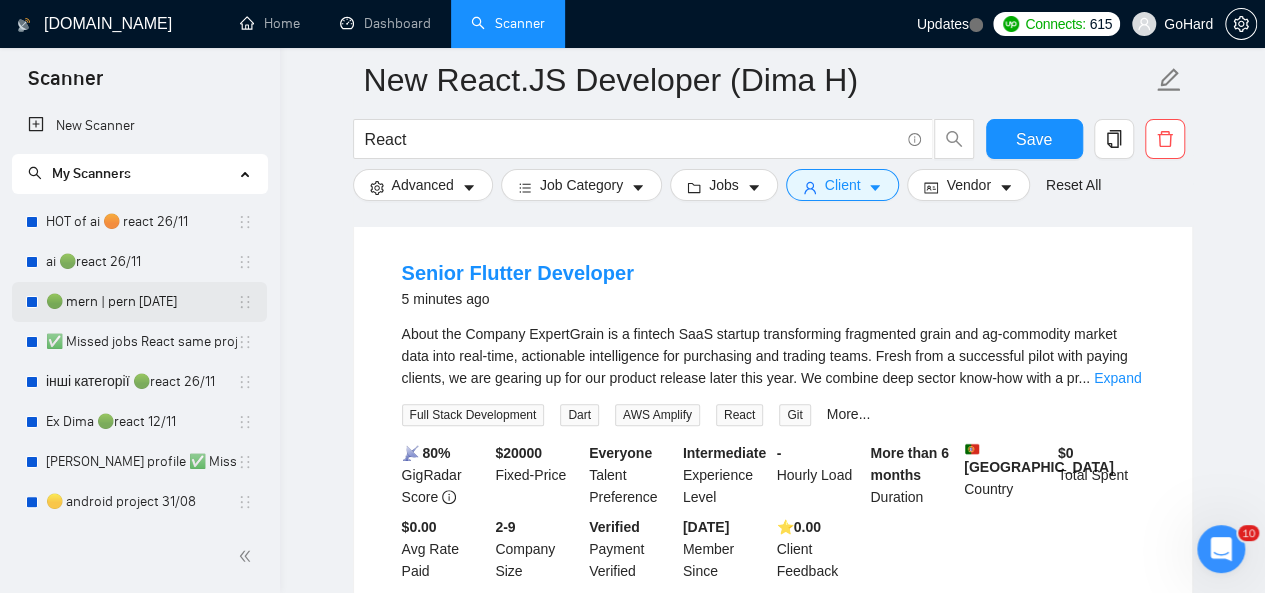 click on "🟢 mern | pern [DATE]" at bounding box center (141, 302) 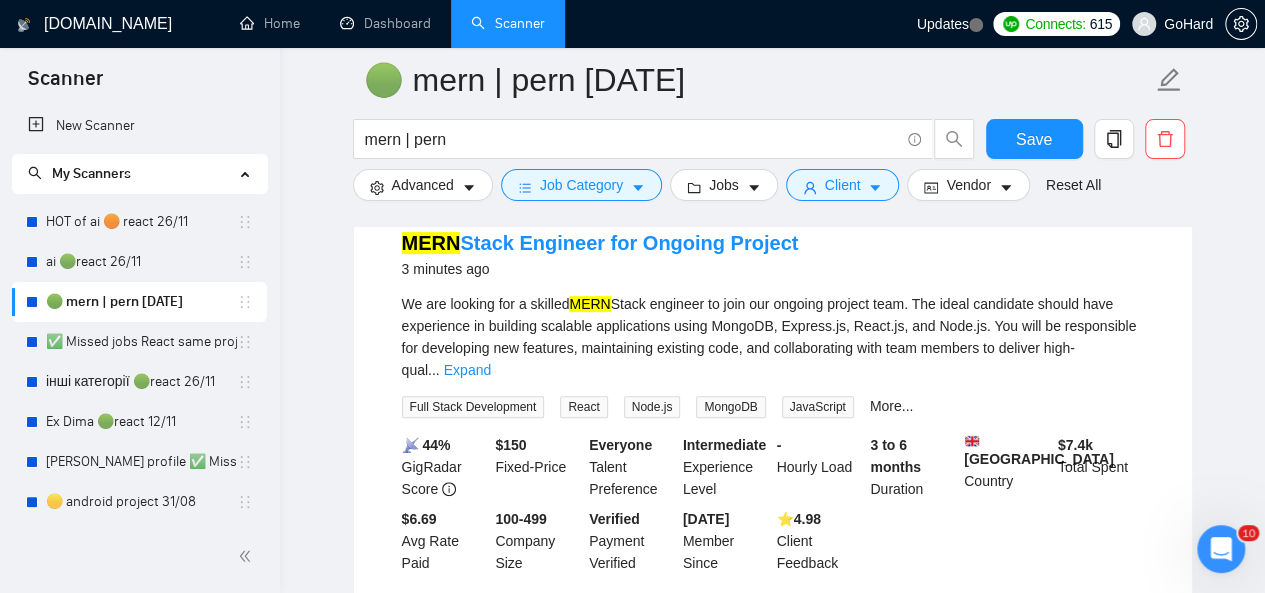 scroll, scrollTop: 200, scrollLeft: 0, axis: vertical 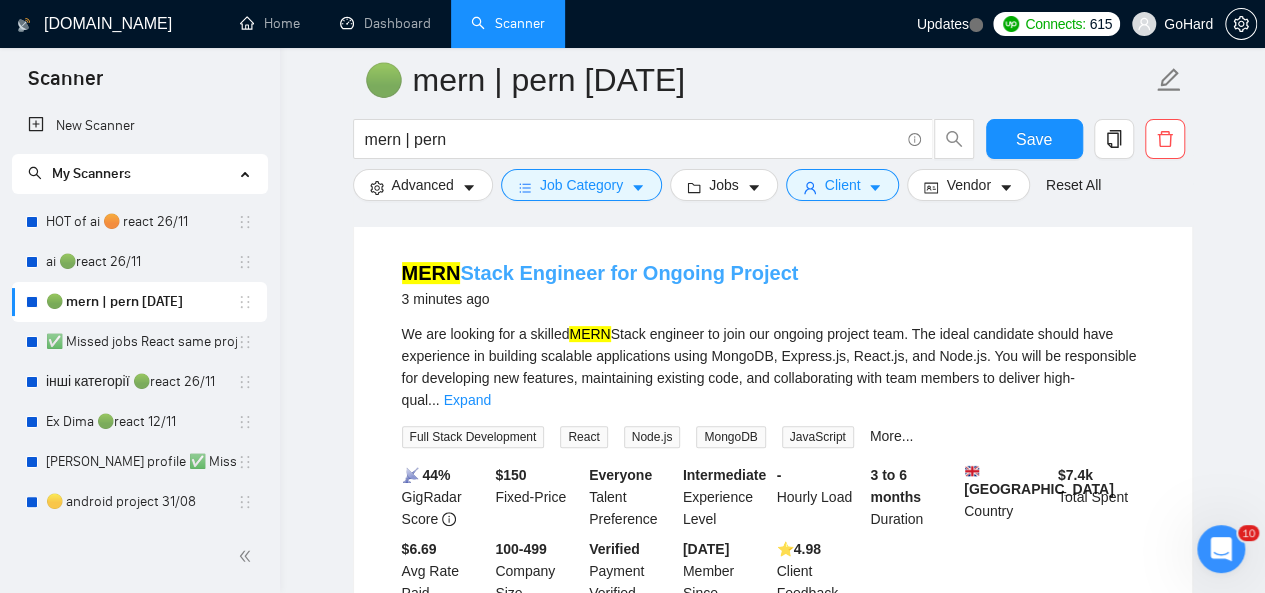 click on "MERN  Stack Engineer for Ongoing Project" at bounding box center (600, 273) 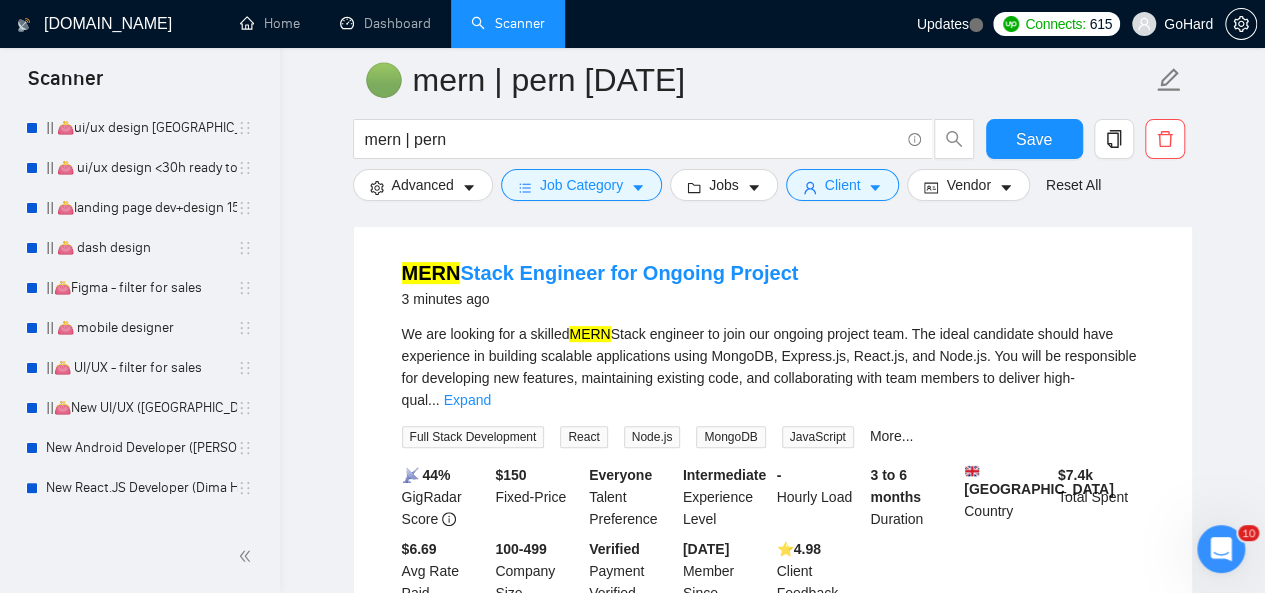 scroll, scrollTop: 600, scrollLeft: 0, axis: vertical 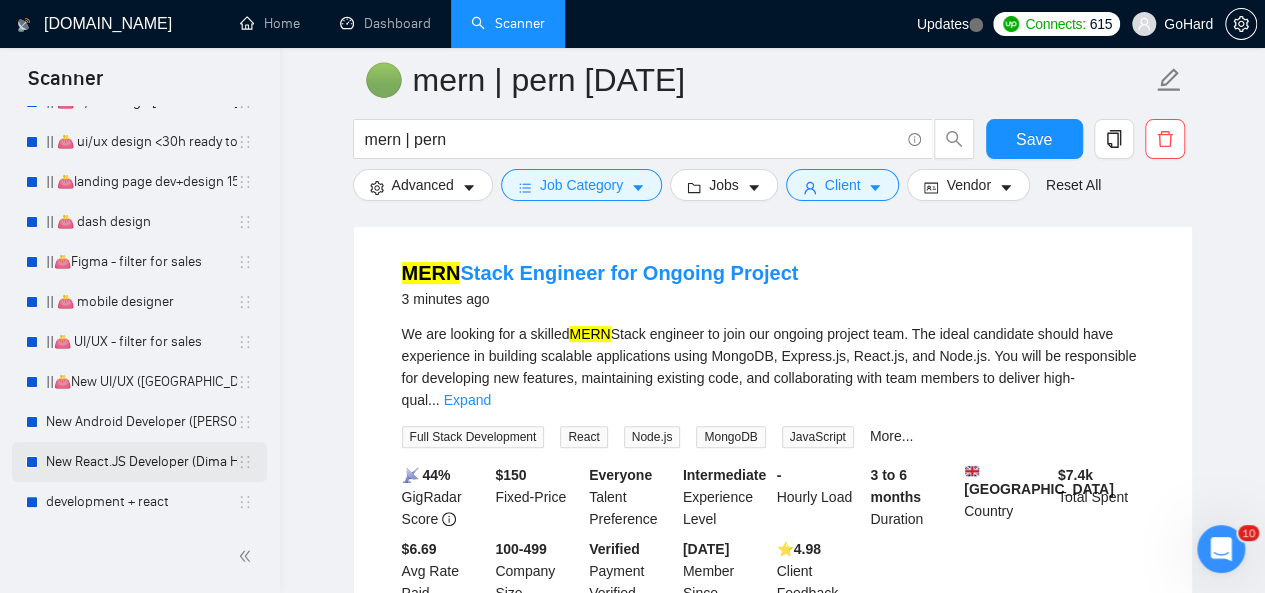 click on "New React.JS Developer (Dima H)" at bounding box center (141, 462) 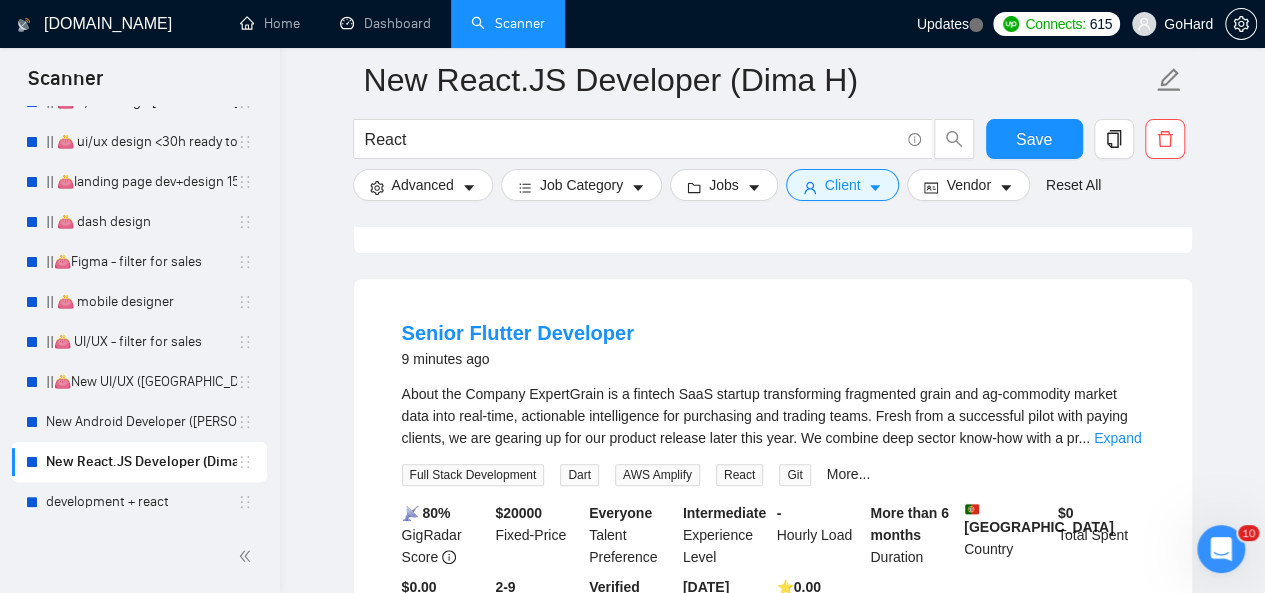 scroll, scrollTop: 600, scrollLeft: 0, axis: vertical 